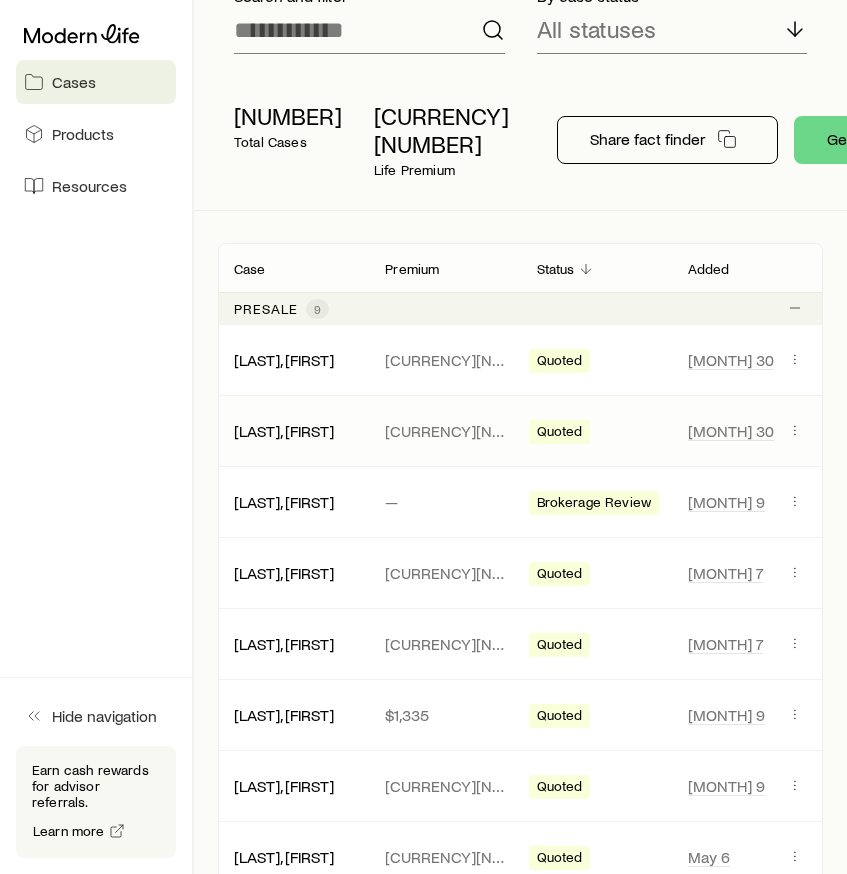 scroll, scrollTop: 254, scrollLeft: 0, axis: vertical 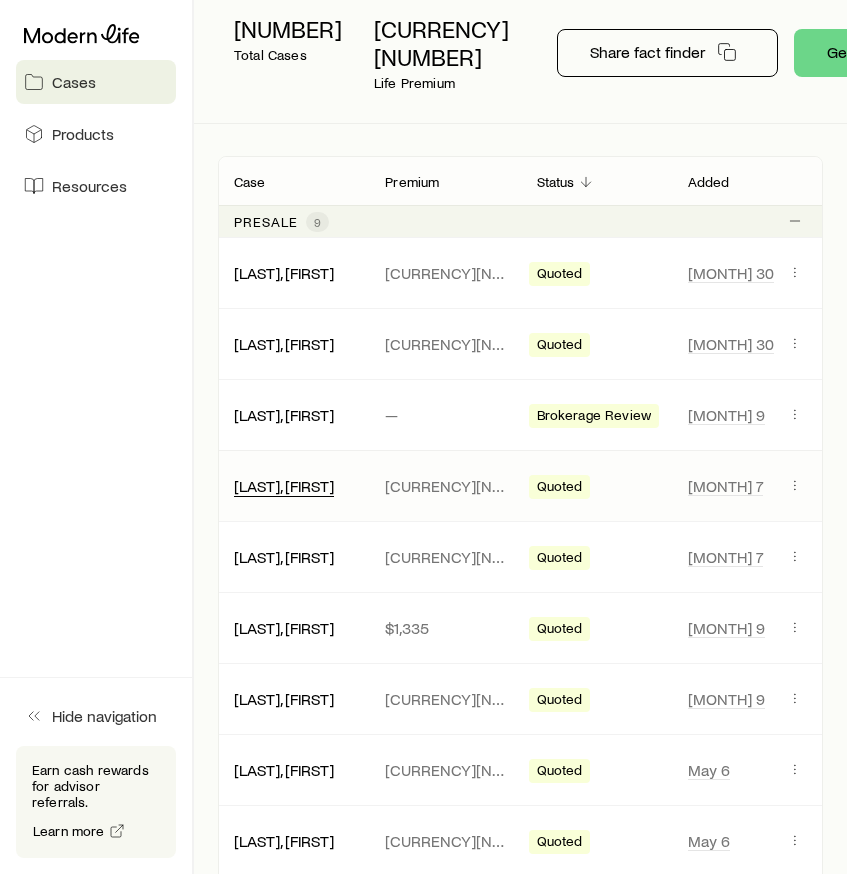 click on "[LAST], [FIRST]" at bounding box center [284, 485] 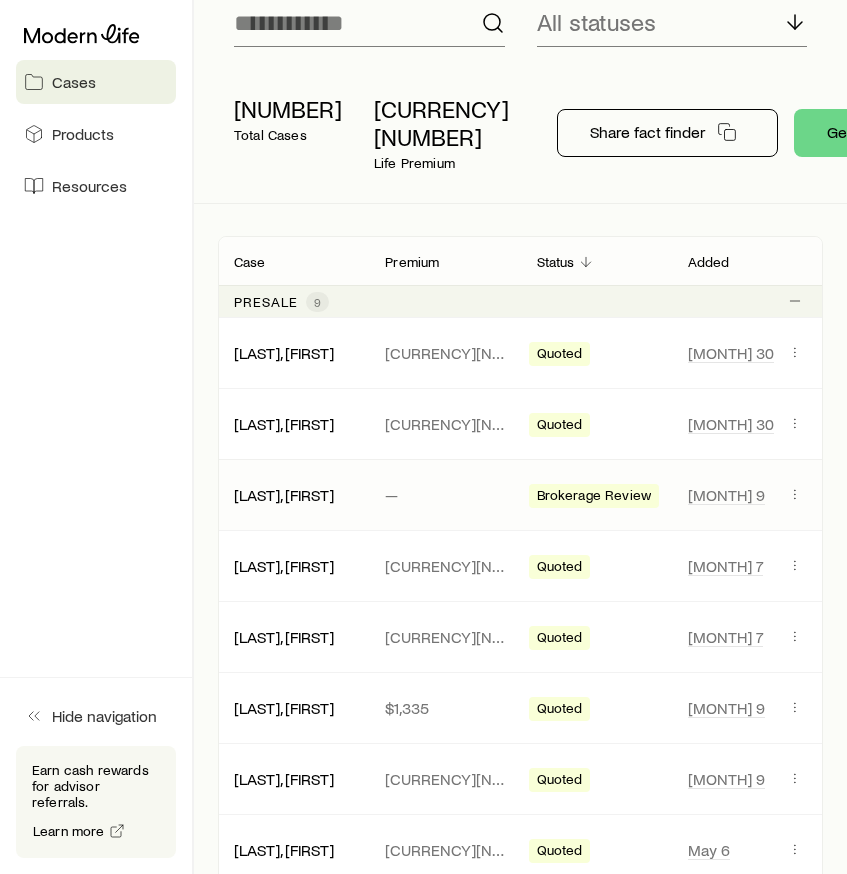 scroll, scrollTop: 176, scrollLeft: 0, axis: vertical 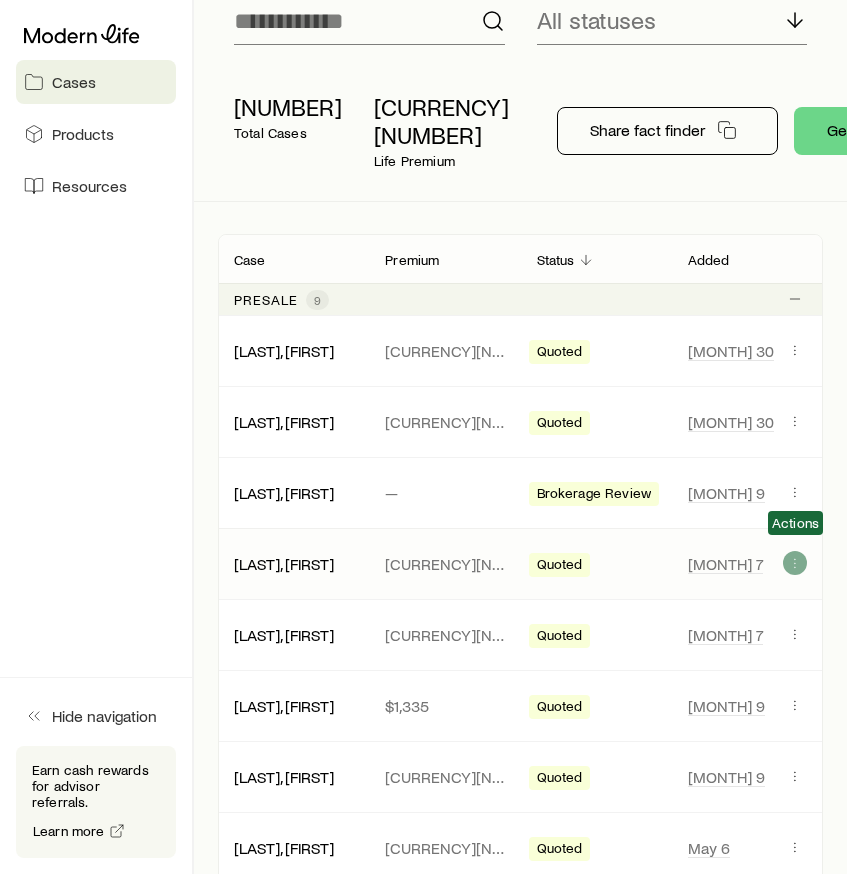 click 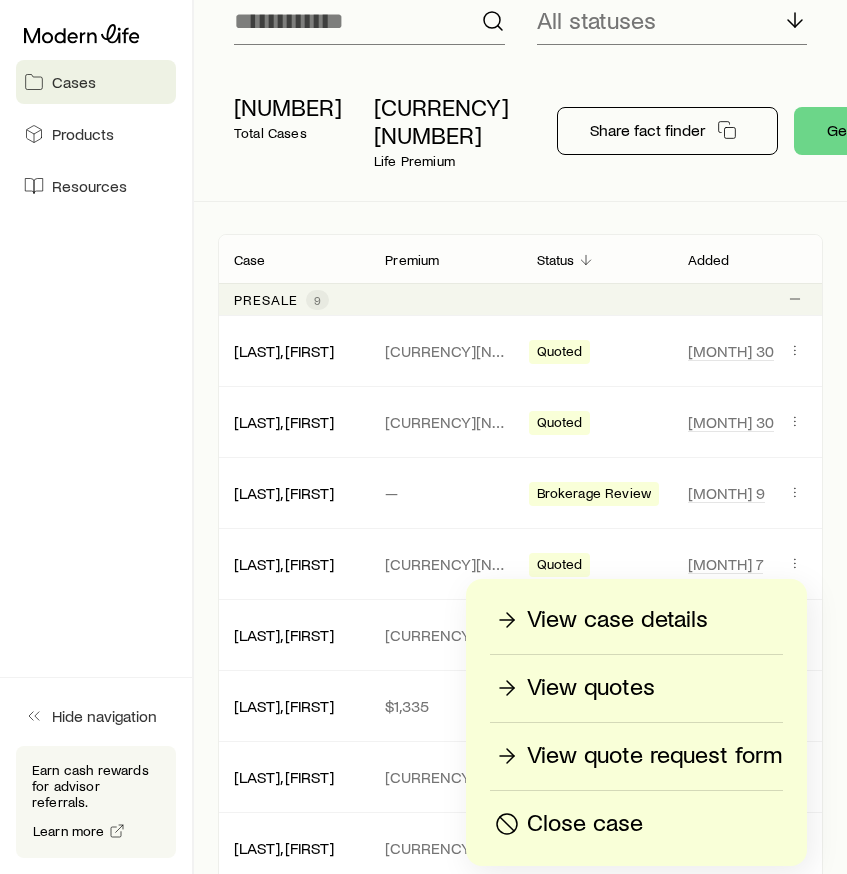 click on "View quotes" at bounding box center (591, 688) 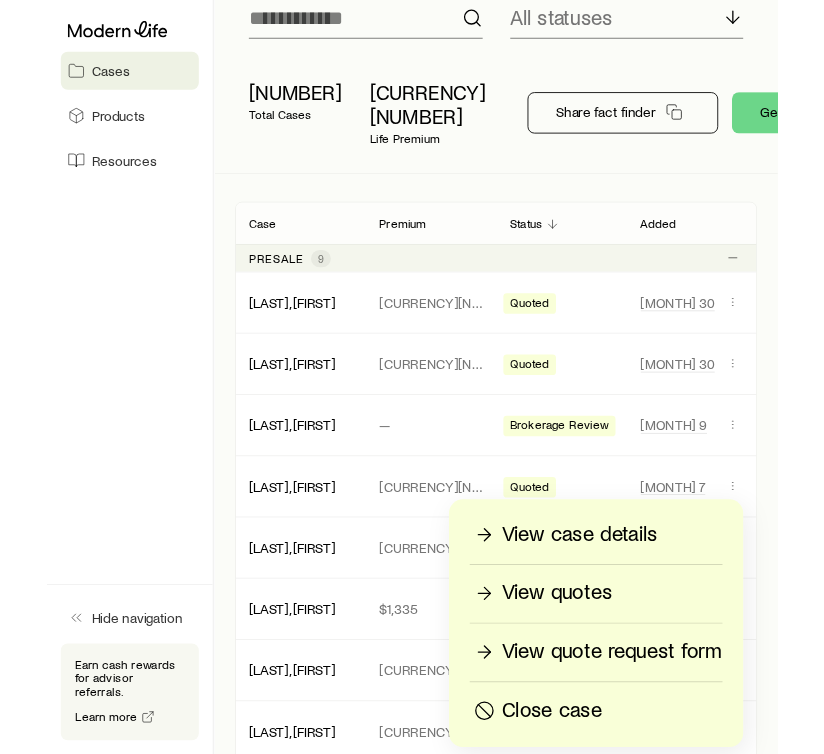 scroll, scrollTop: 0, scrollLeft: 0, axis: both 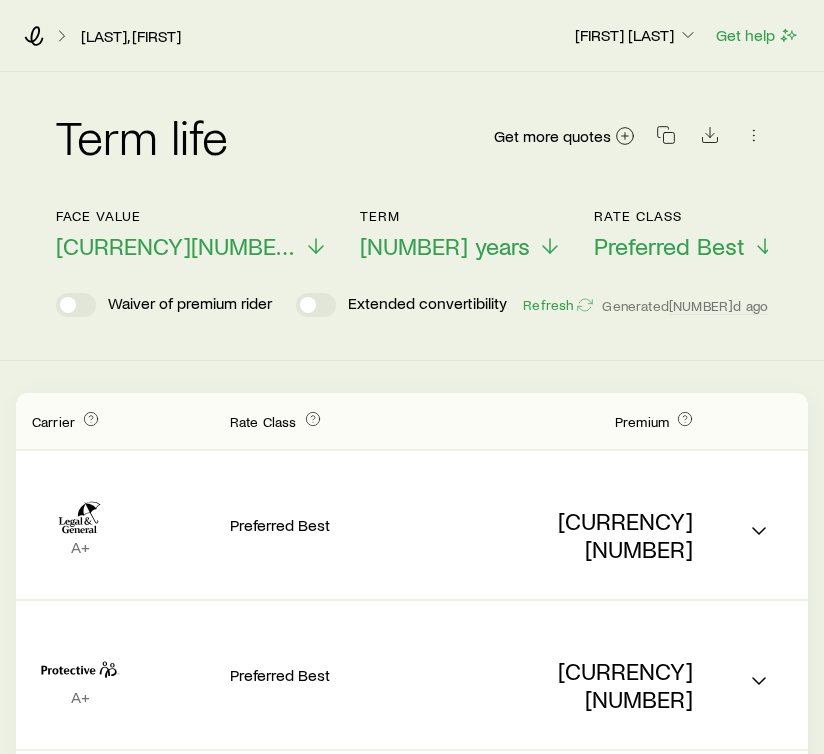 click on "Term [NUMBER] years Rate Class [CLASS] Payment Mode [MODE] Carriers All available Waiver of premium rider Extended convertibility Refresh Generated 25d ago" at bounding box center (412, 268) 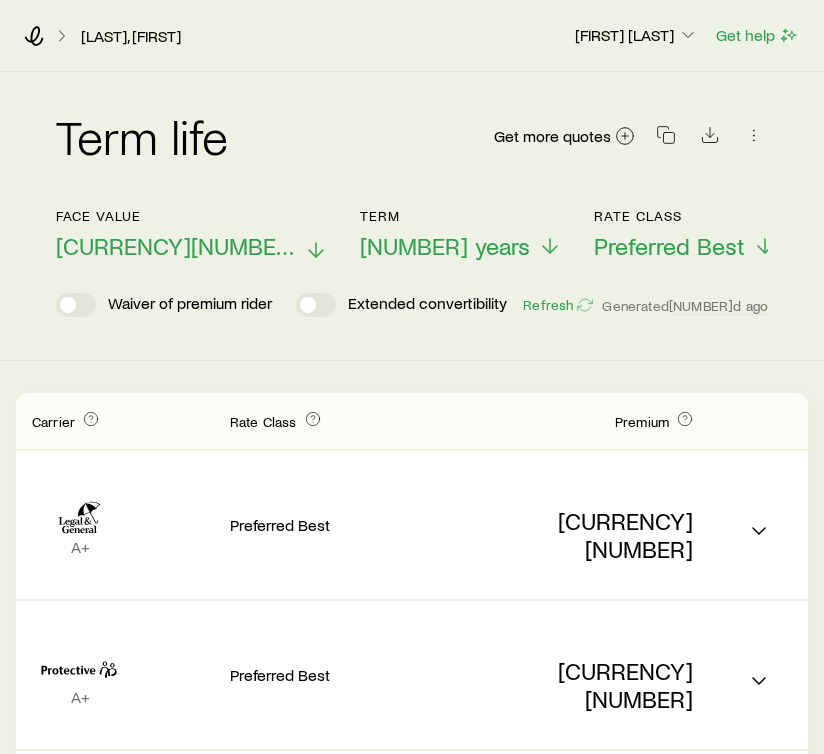click on "[CURRENCY][NUMBER]" at bounding box center (176, 246) 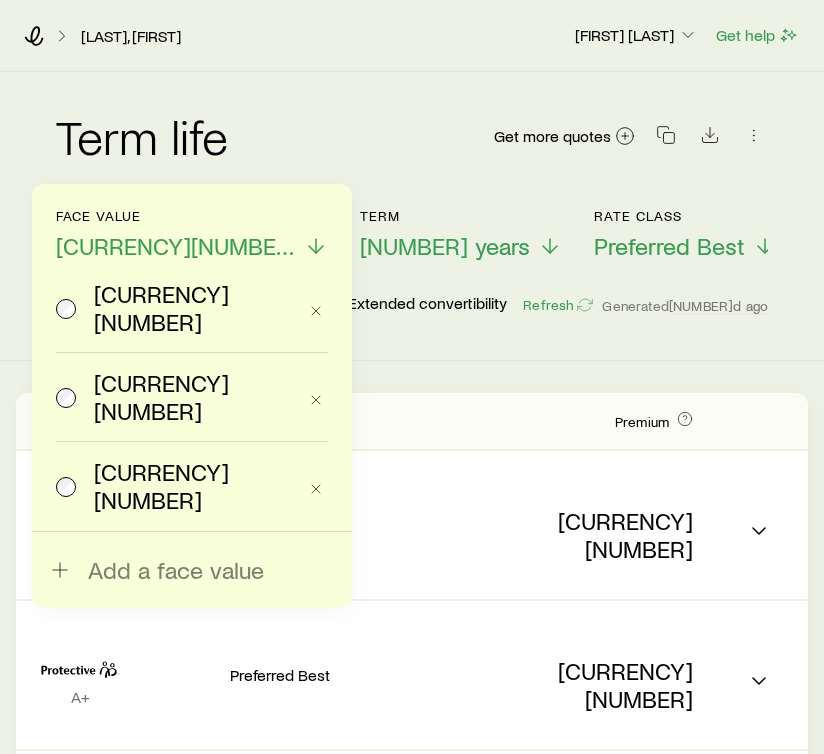 click on "[CURRENCY][NUMBER]" at bounding box center [176, 397] 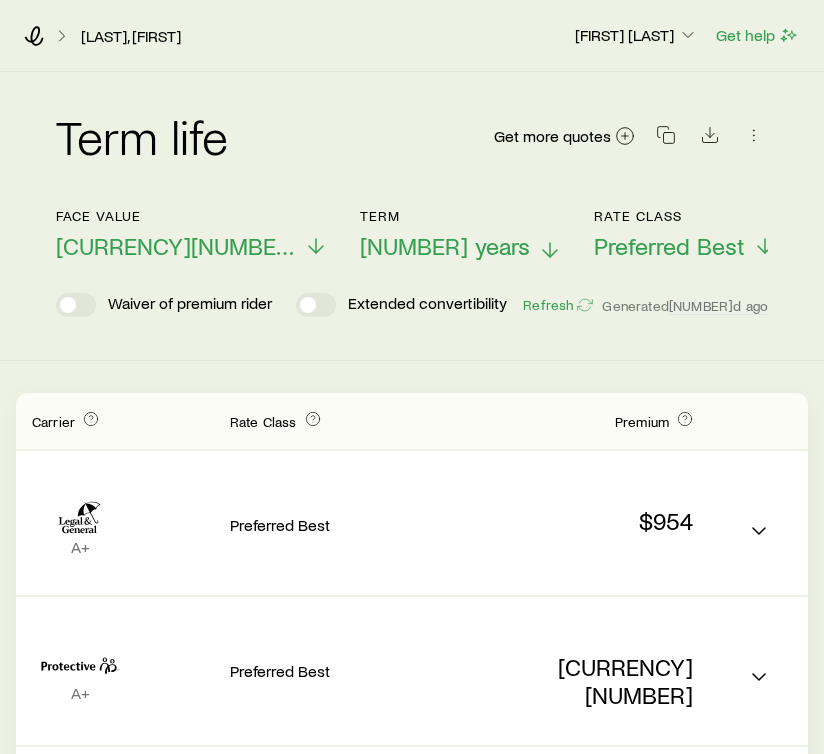click on "[NUMBER] years" at bounding box center (445, 246) 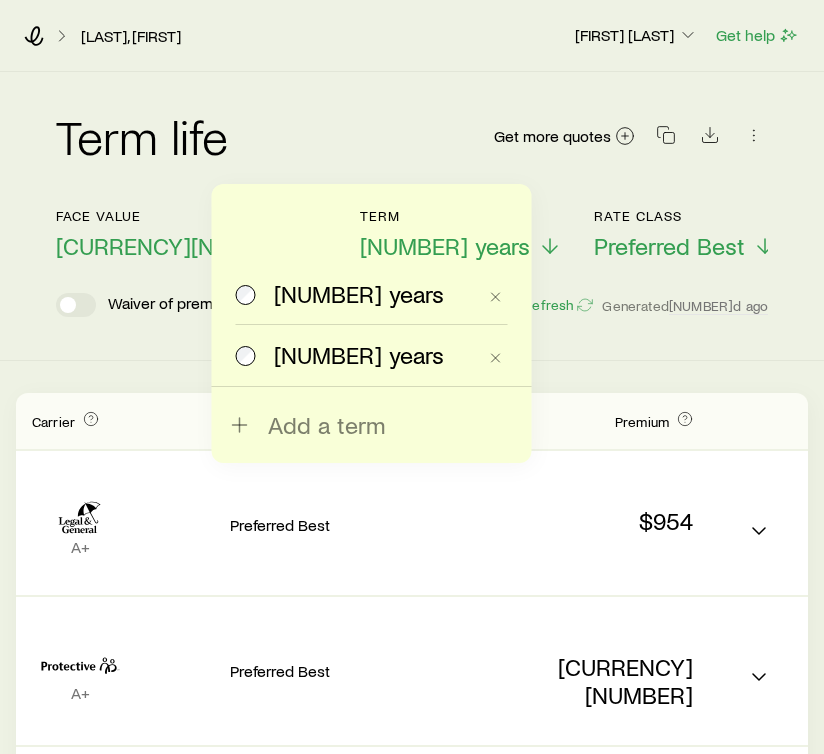 click on "[NUMBER] years" at bounding box center (356, 355) 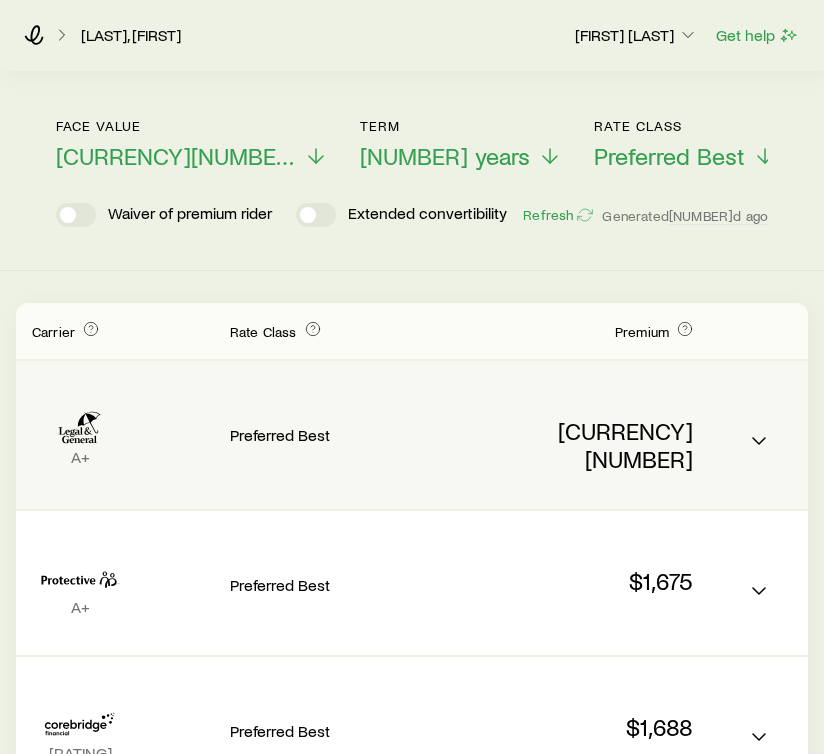 scroll, scrollTop: 123, scrollLeft: 0, axis: vertical 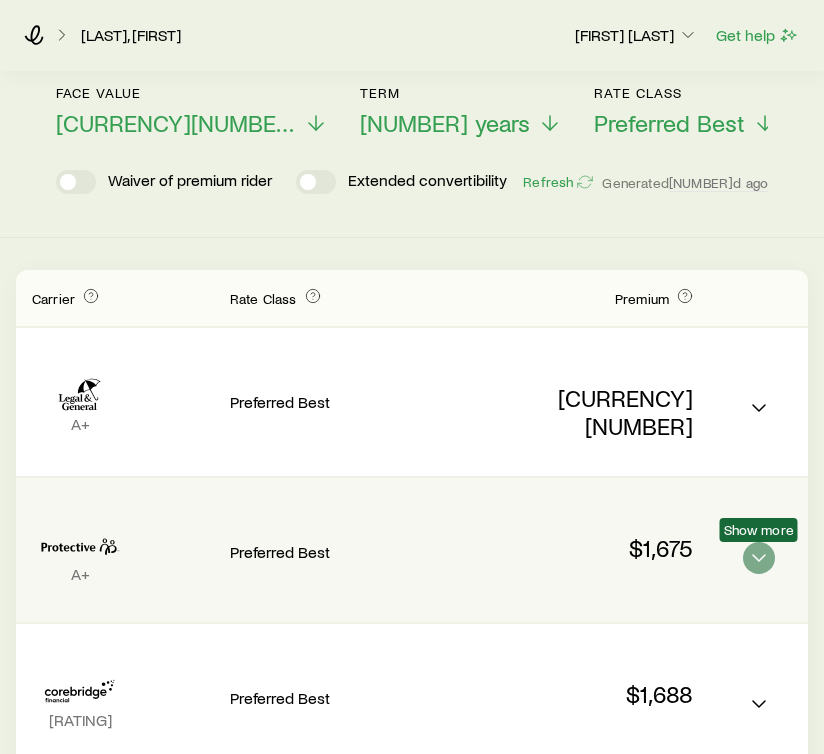 click 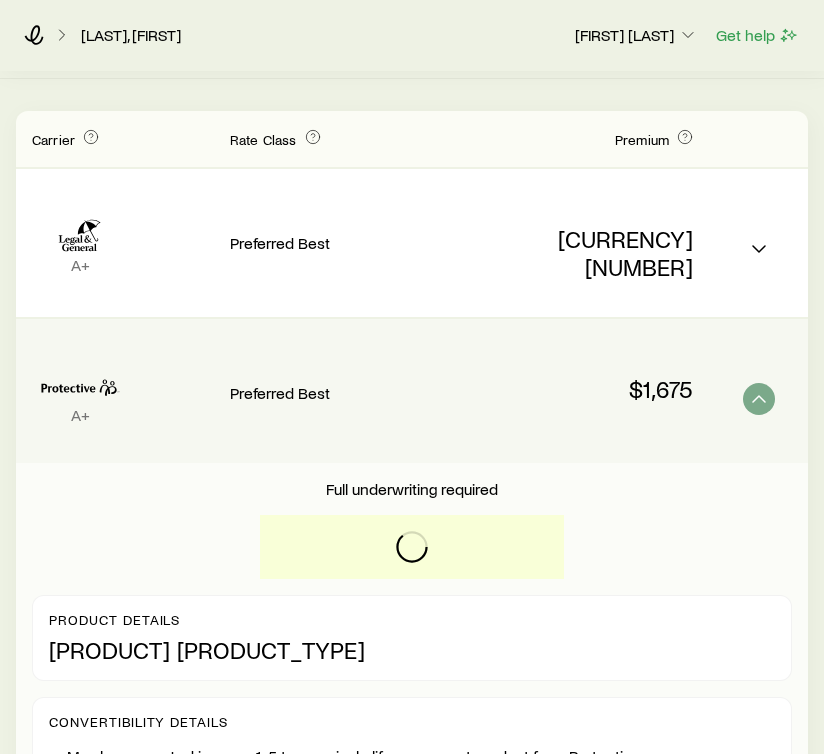 scroll, scrollTop: 304, scrollLeft: 0, axis: vertical 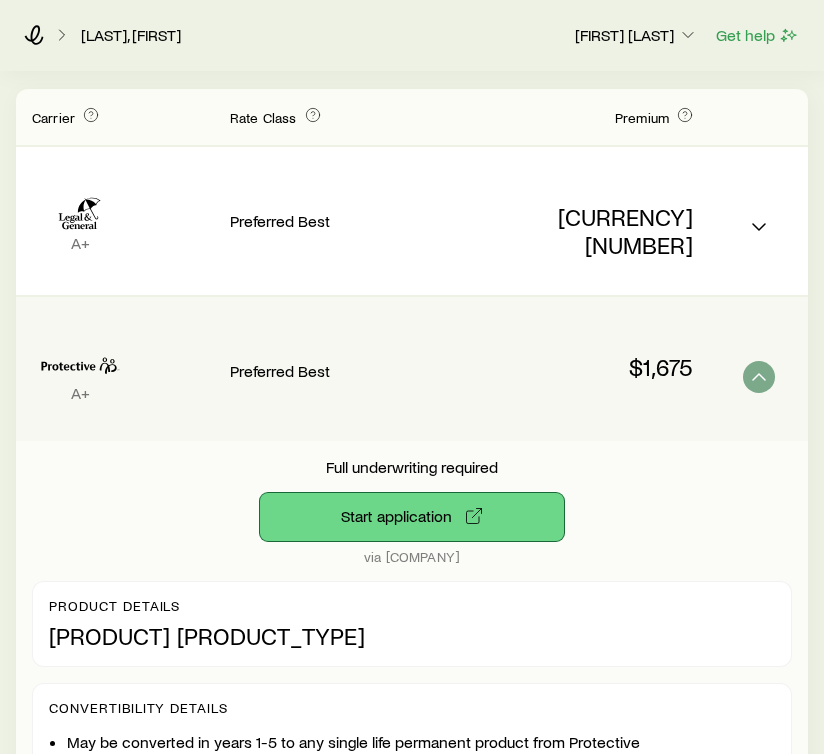 click on "Start application" at bounding box center [412, 517] 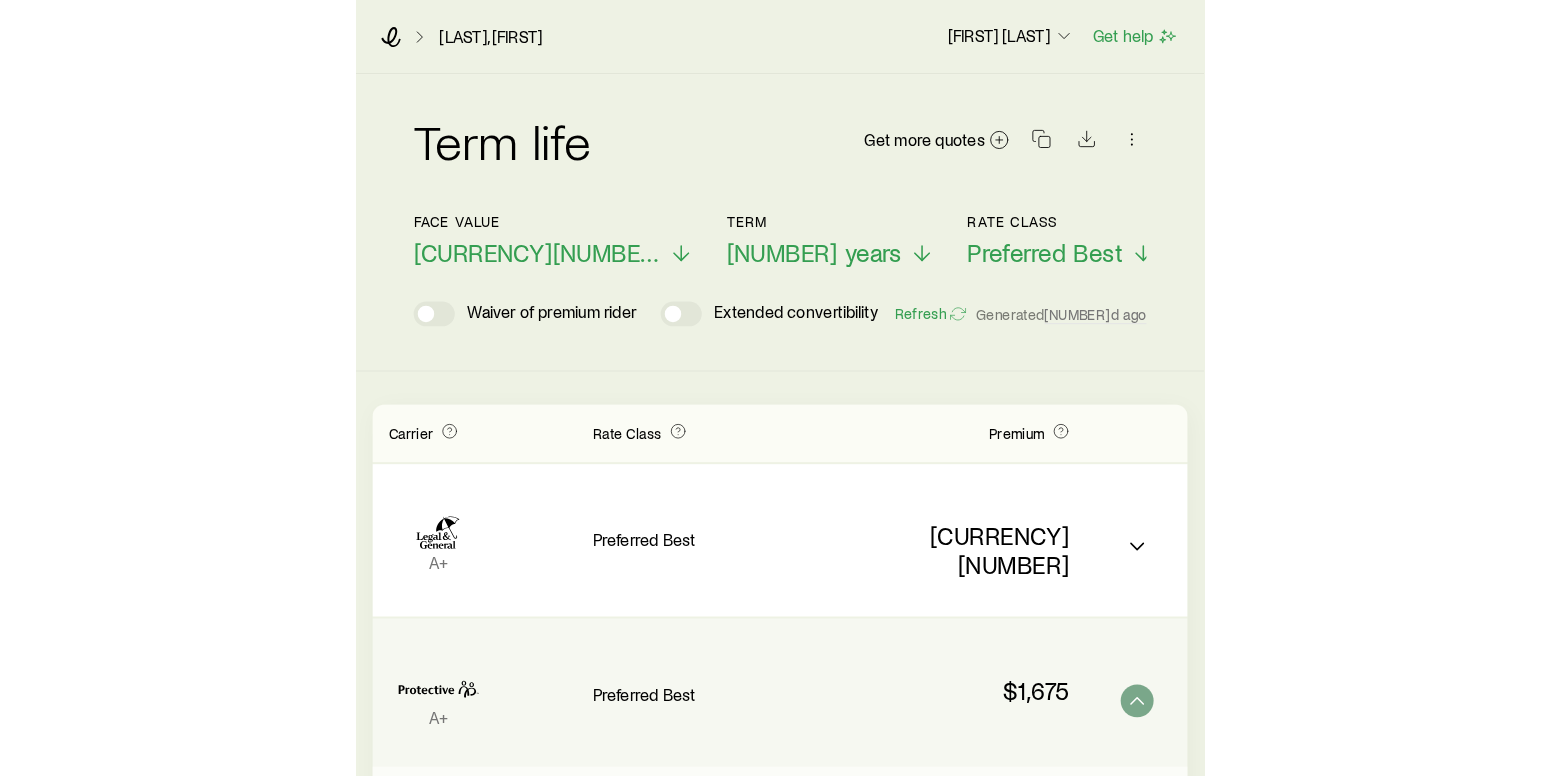 scroll, scrollTop: 0, scrollLeft: 0, axis: both 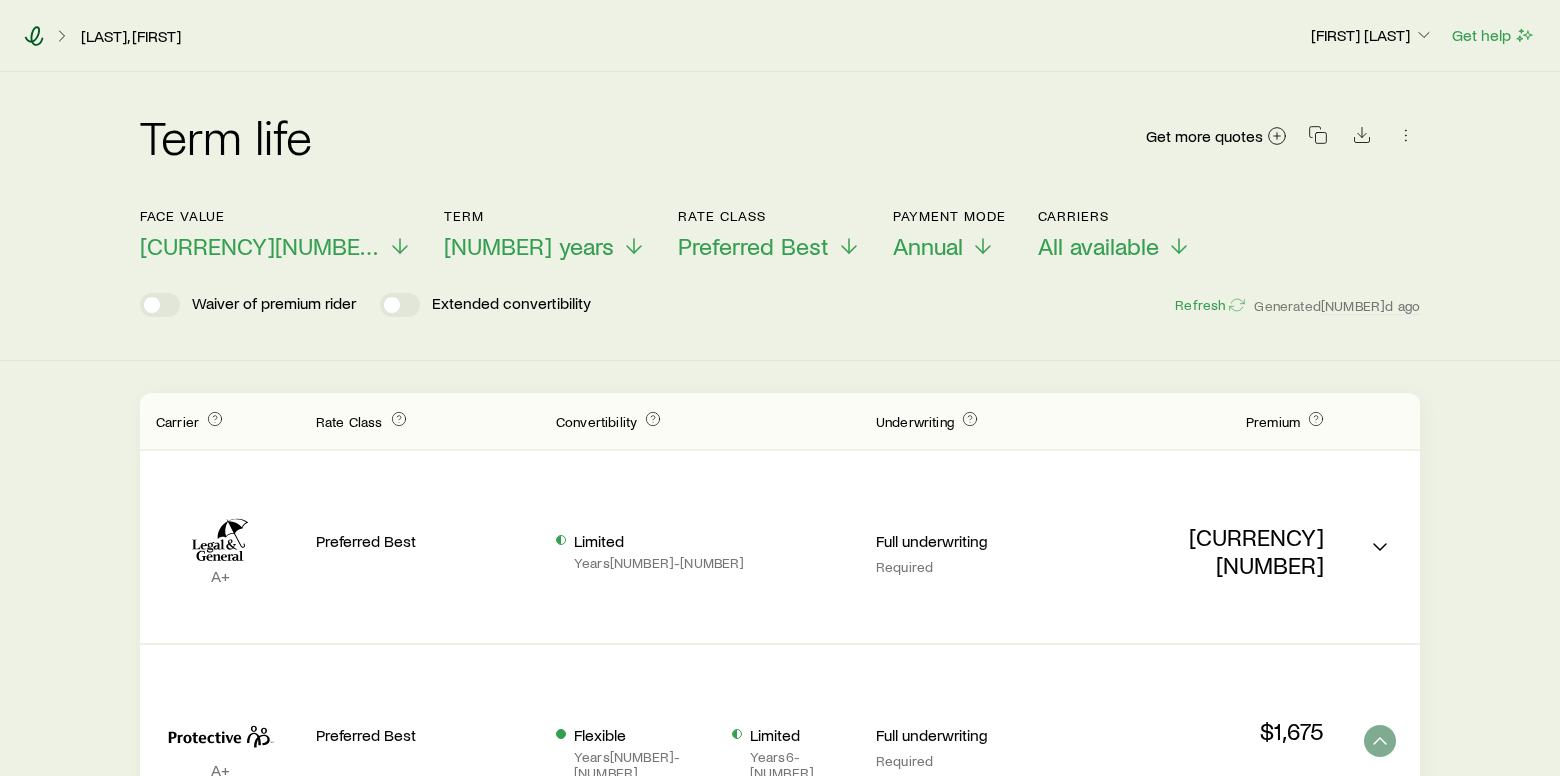 click 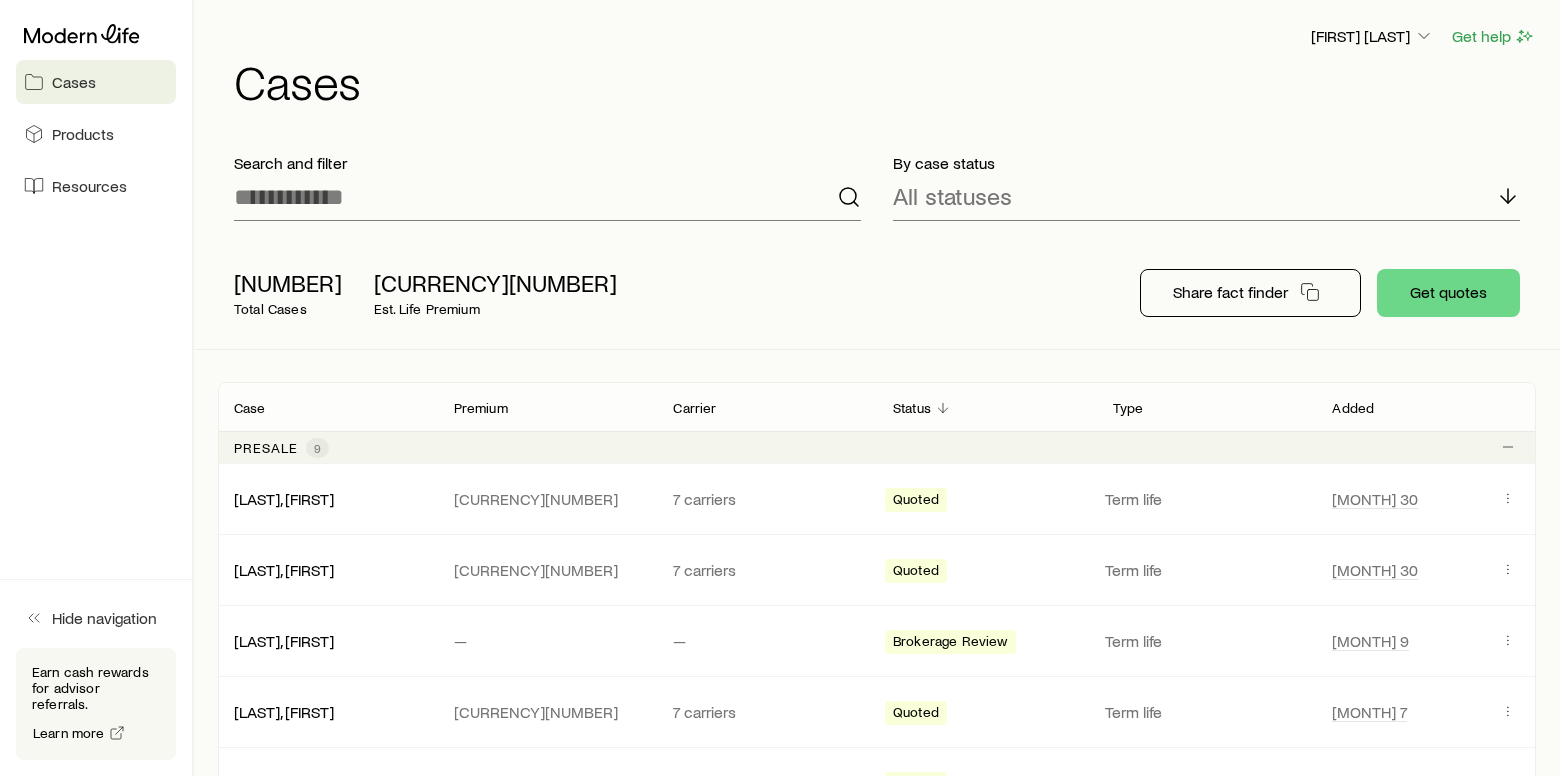 click on "[FIRST] [LAST]" at bounding box center [1372, 36] 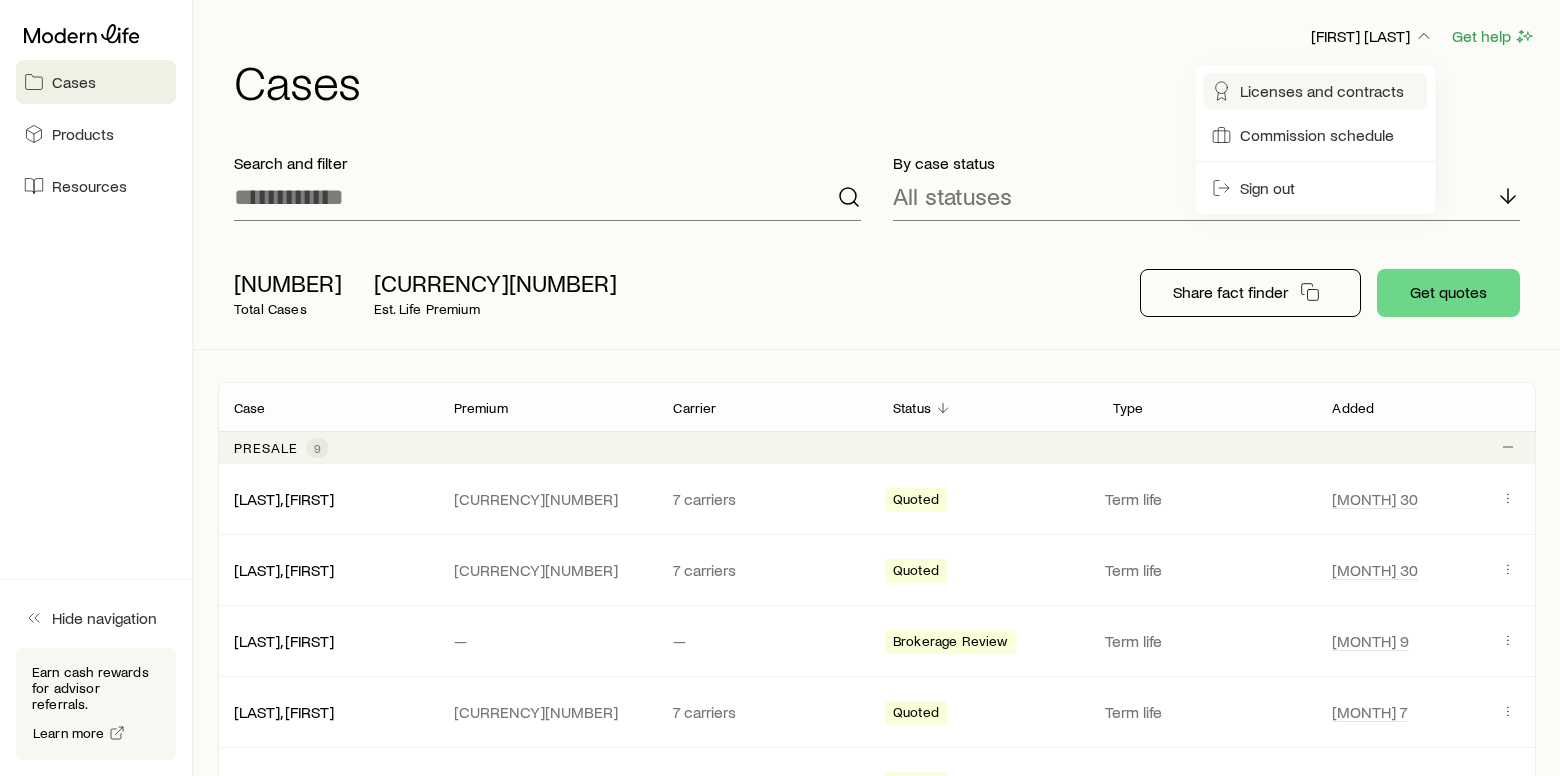 click on "Licenses and contracts" at bounding box center (1316, 91) 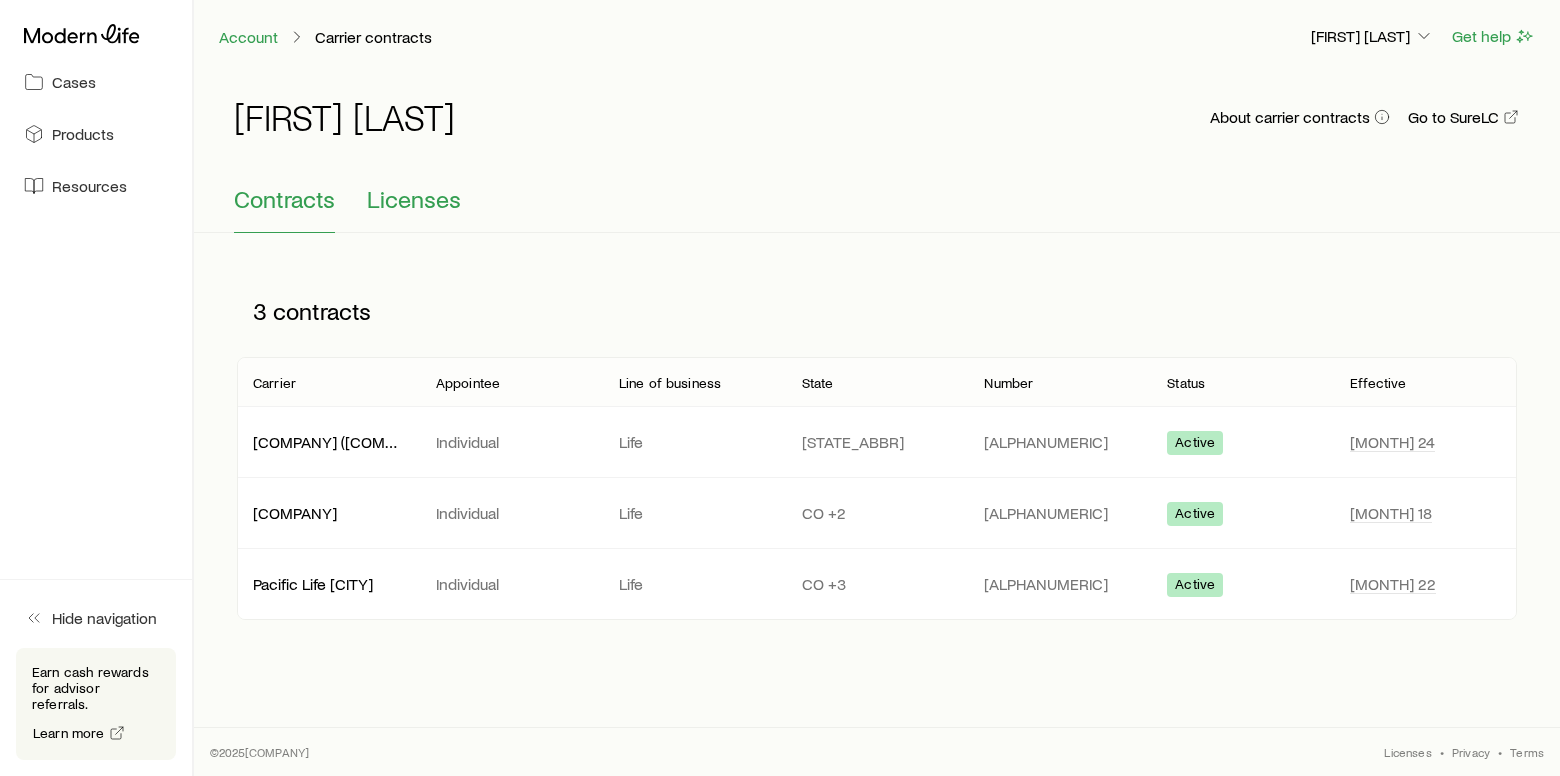 click on "Licenses" at bounding box center [414, 199] 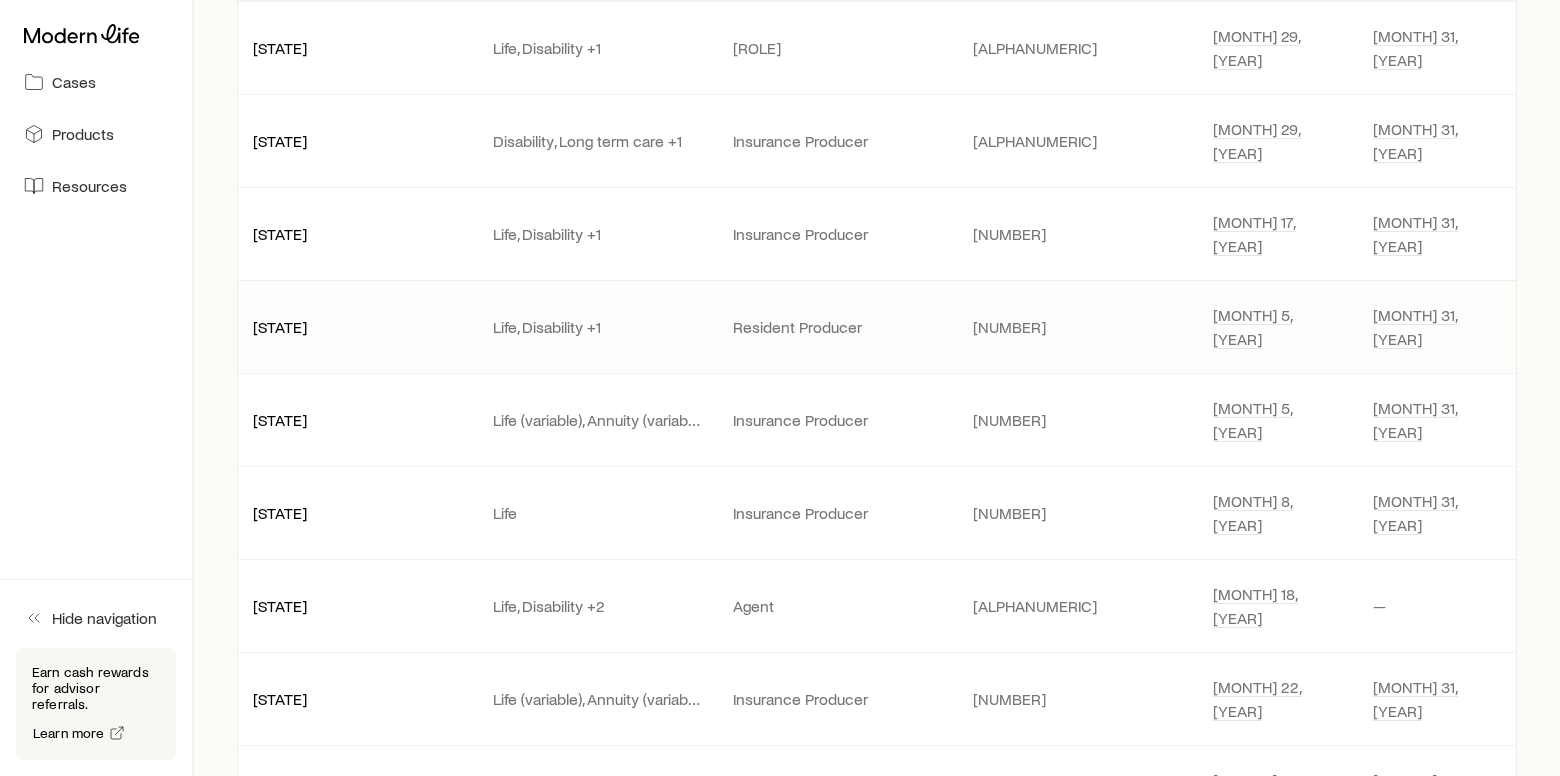 scroll, scrollTop: 436, scrollLeft: 0, axis: vertical 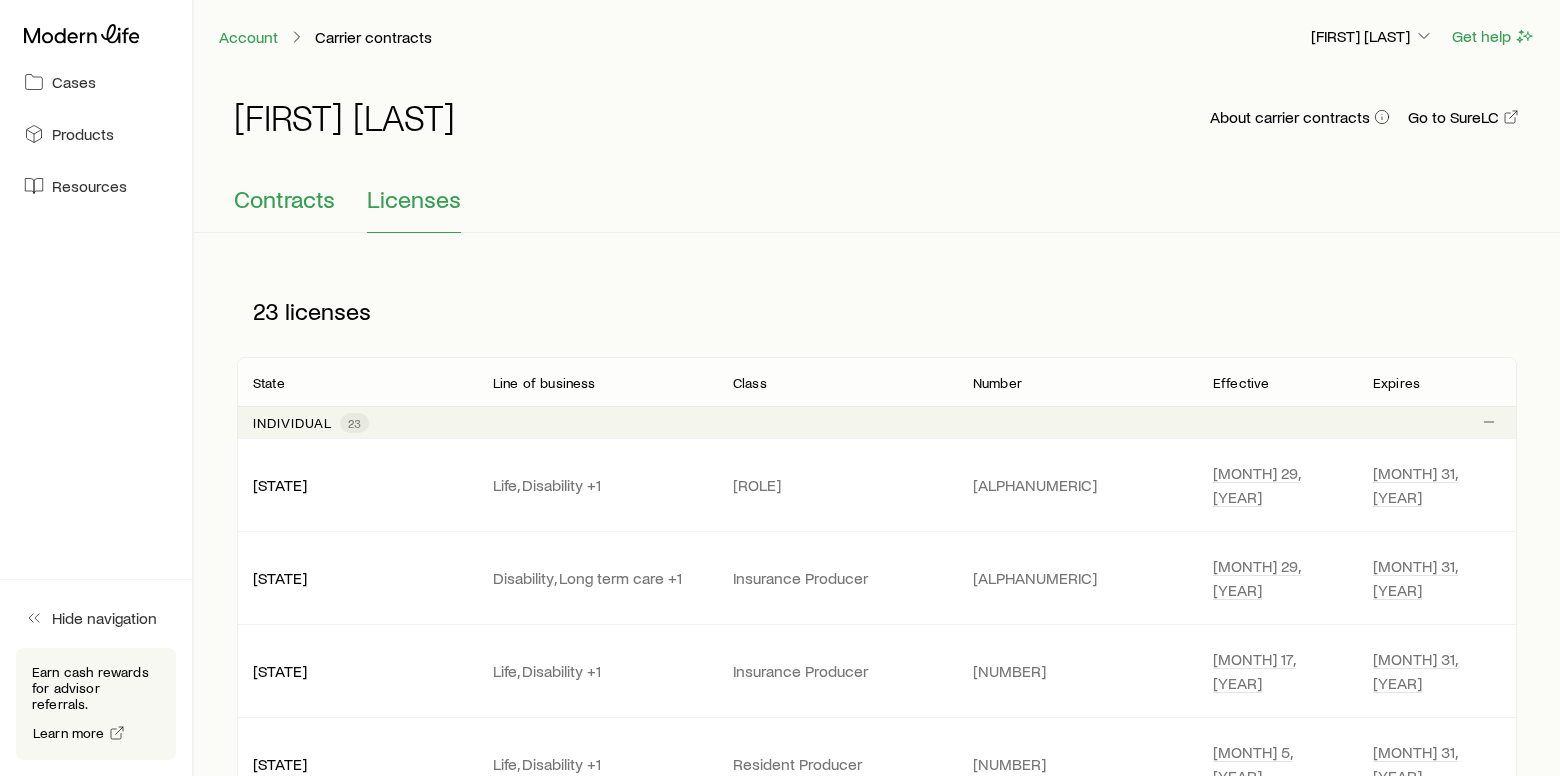 click on "Contracts" at bounding box center (284, 199) 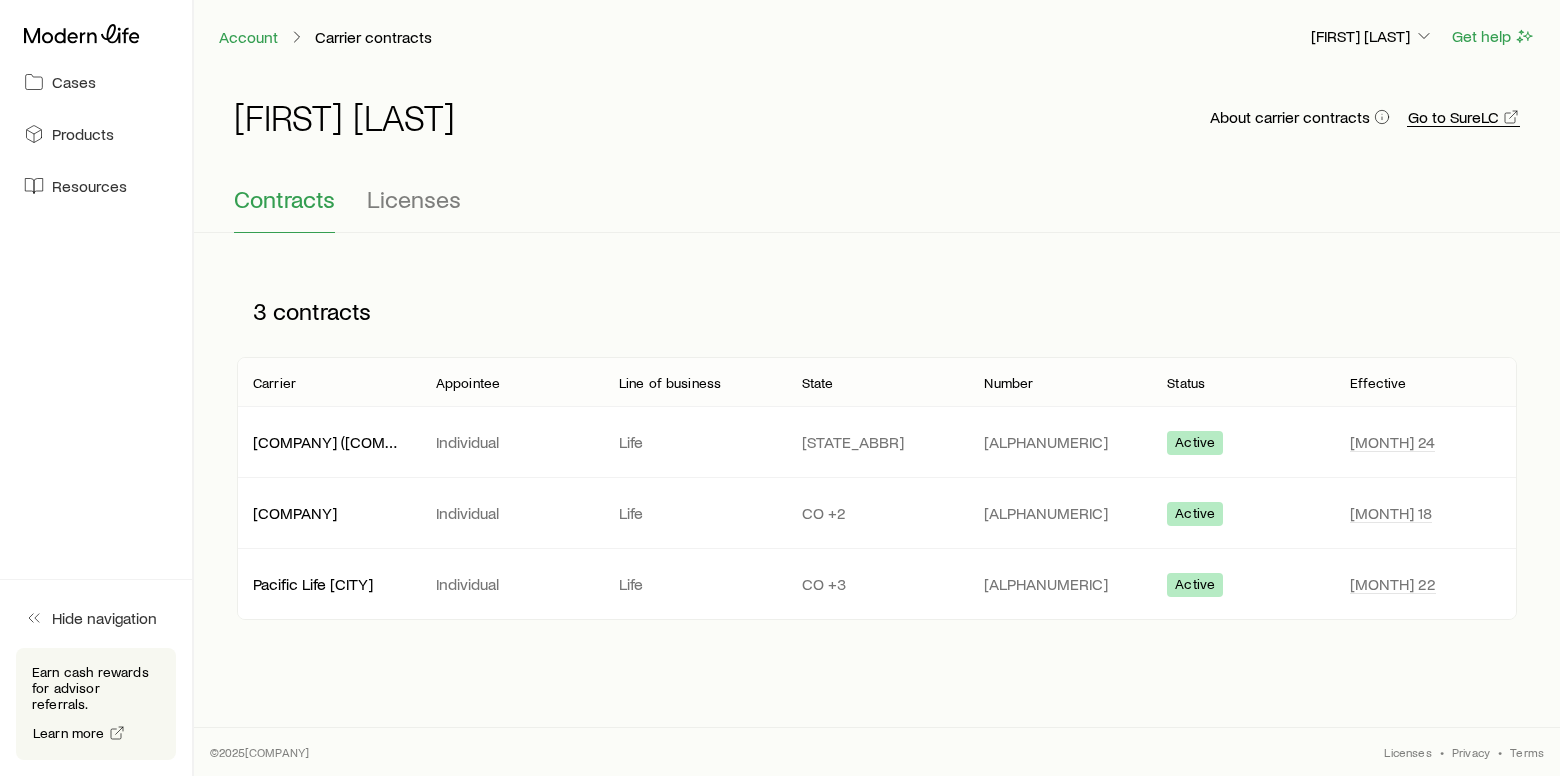click on "Go to SureLC" at bounding box center [1463, 117] 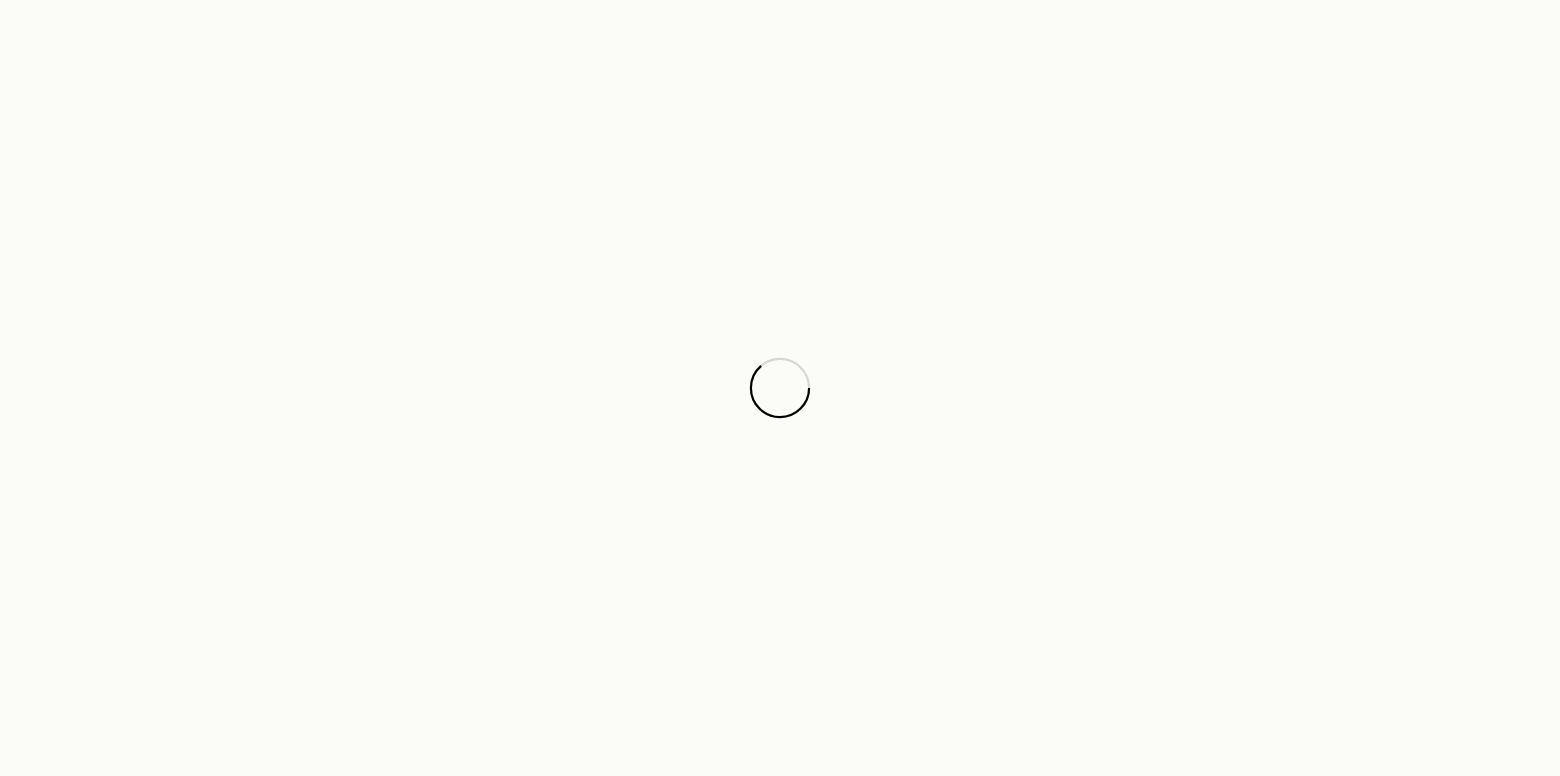 scroll, scrollTop: 0, scrollLeft: 0, axis: both 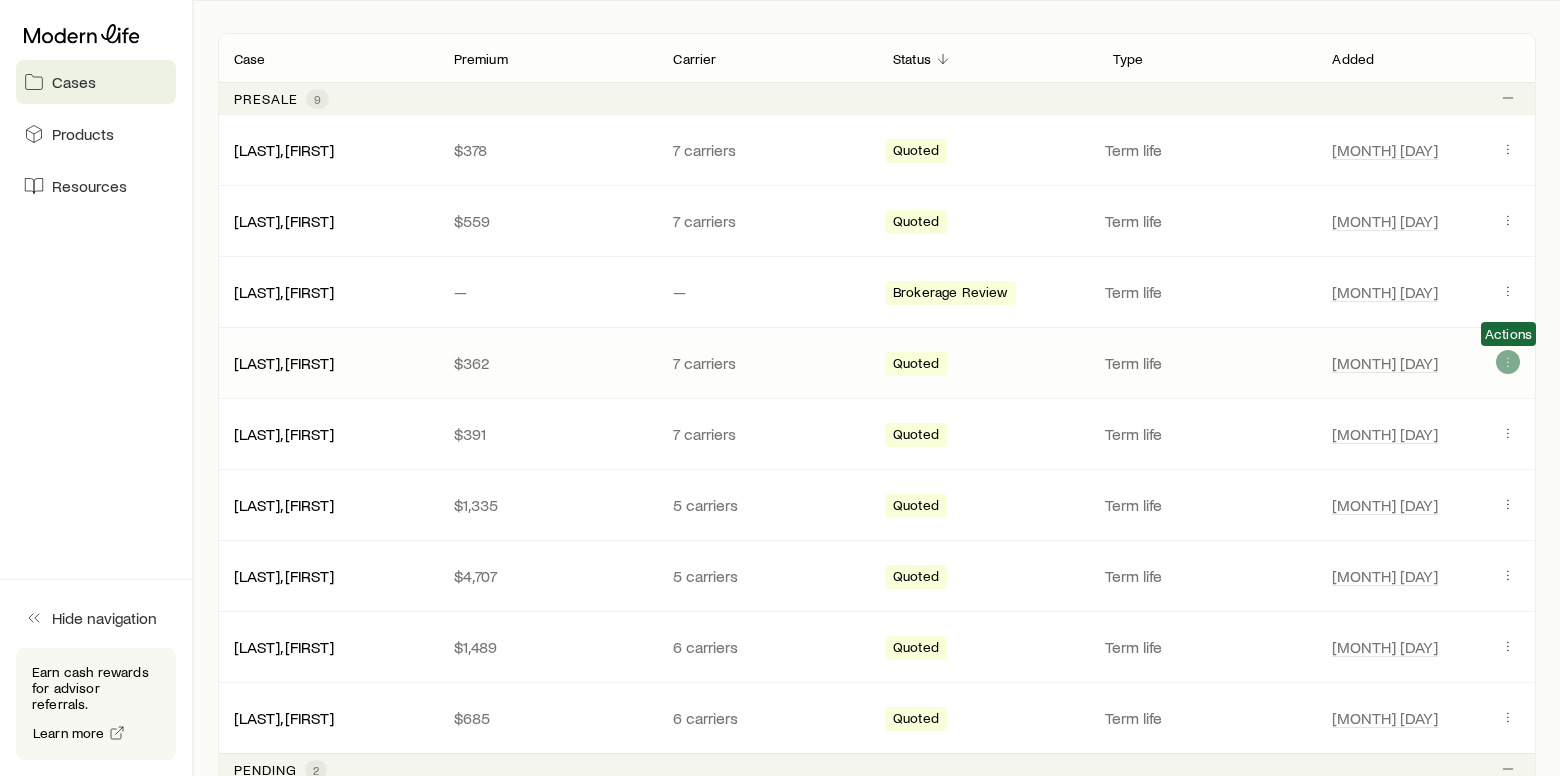 click 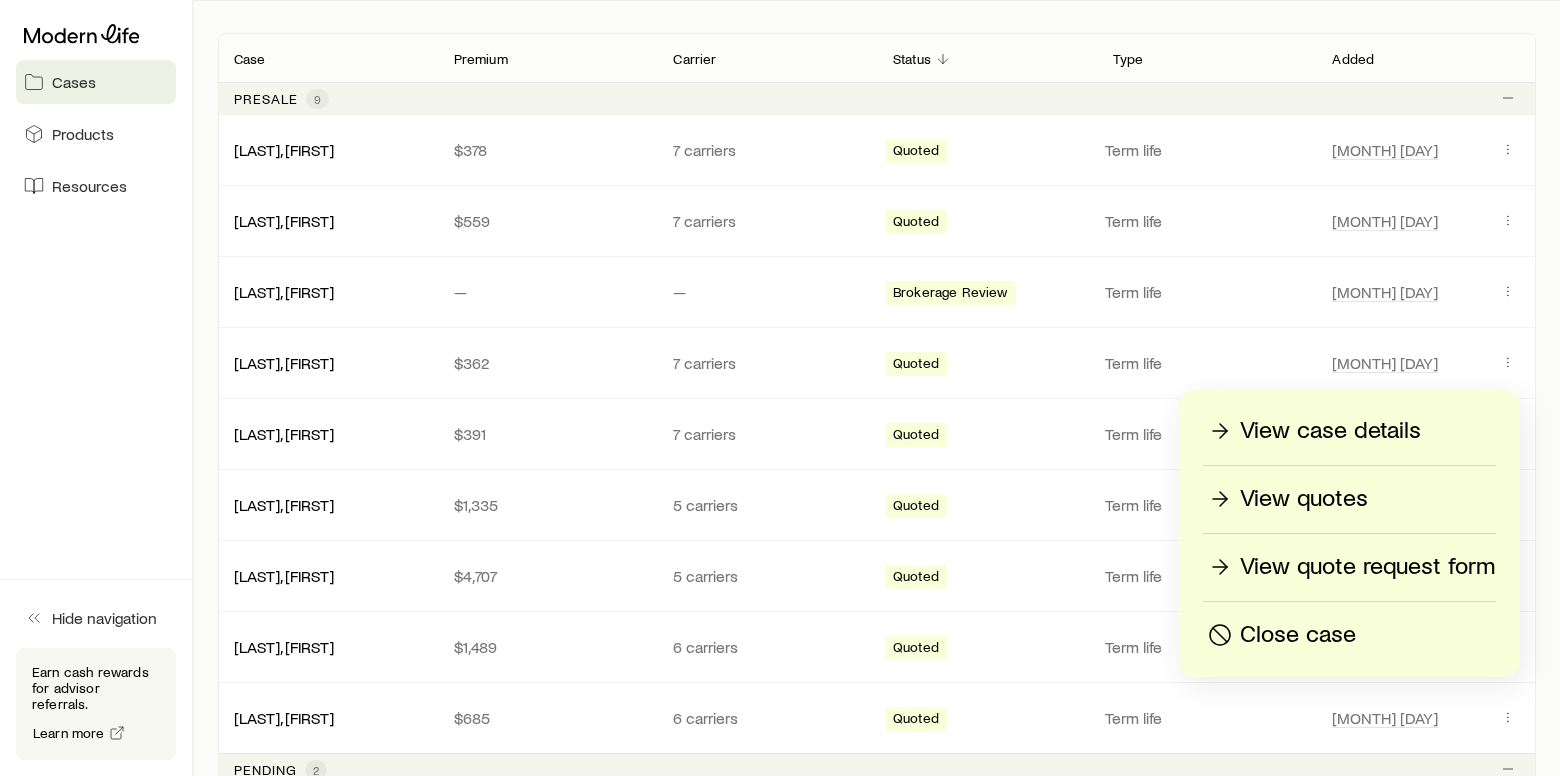 click on "View quotes" at bounding box center [1304, 499] 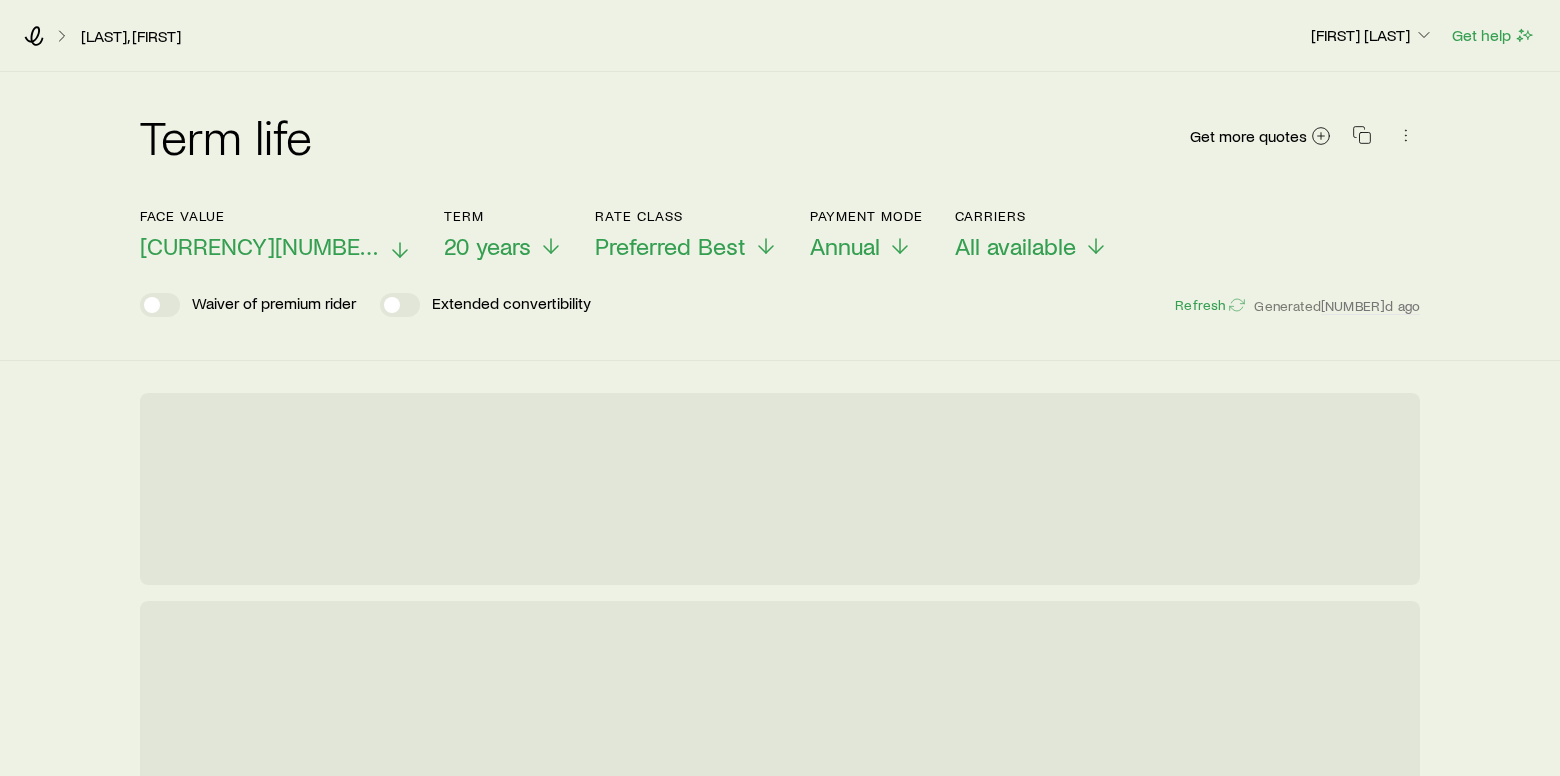 click on "[CURRENCY][NUMBER]" at bounding box center (276, 246) 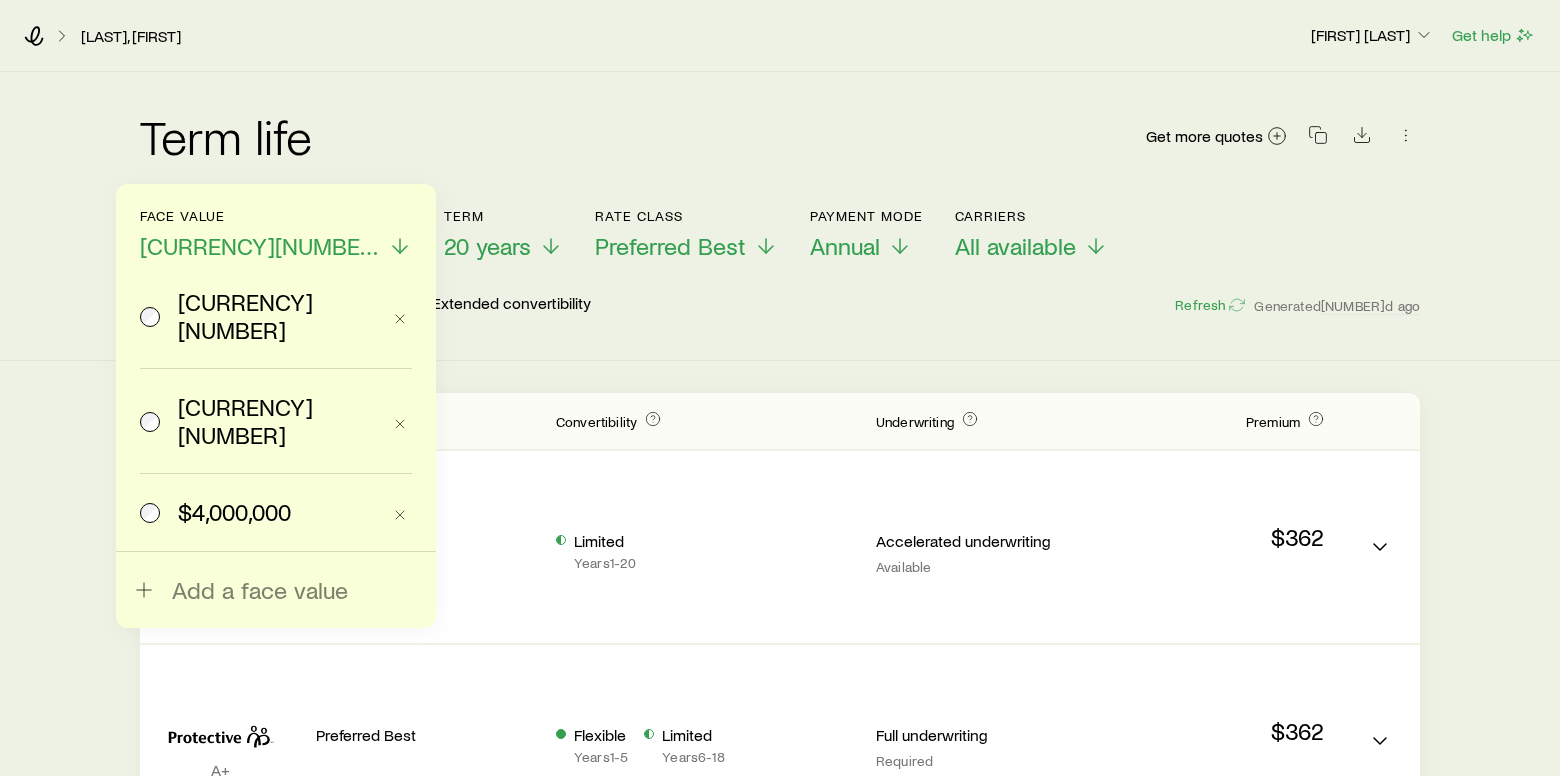click on "[CURRENCY][NUMBER]" at bounding box center (234, 512) 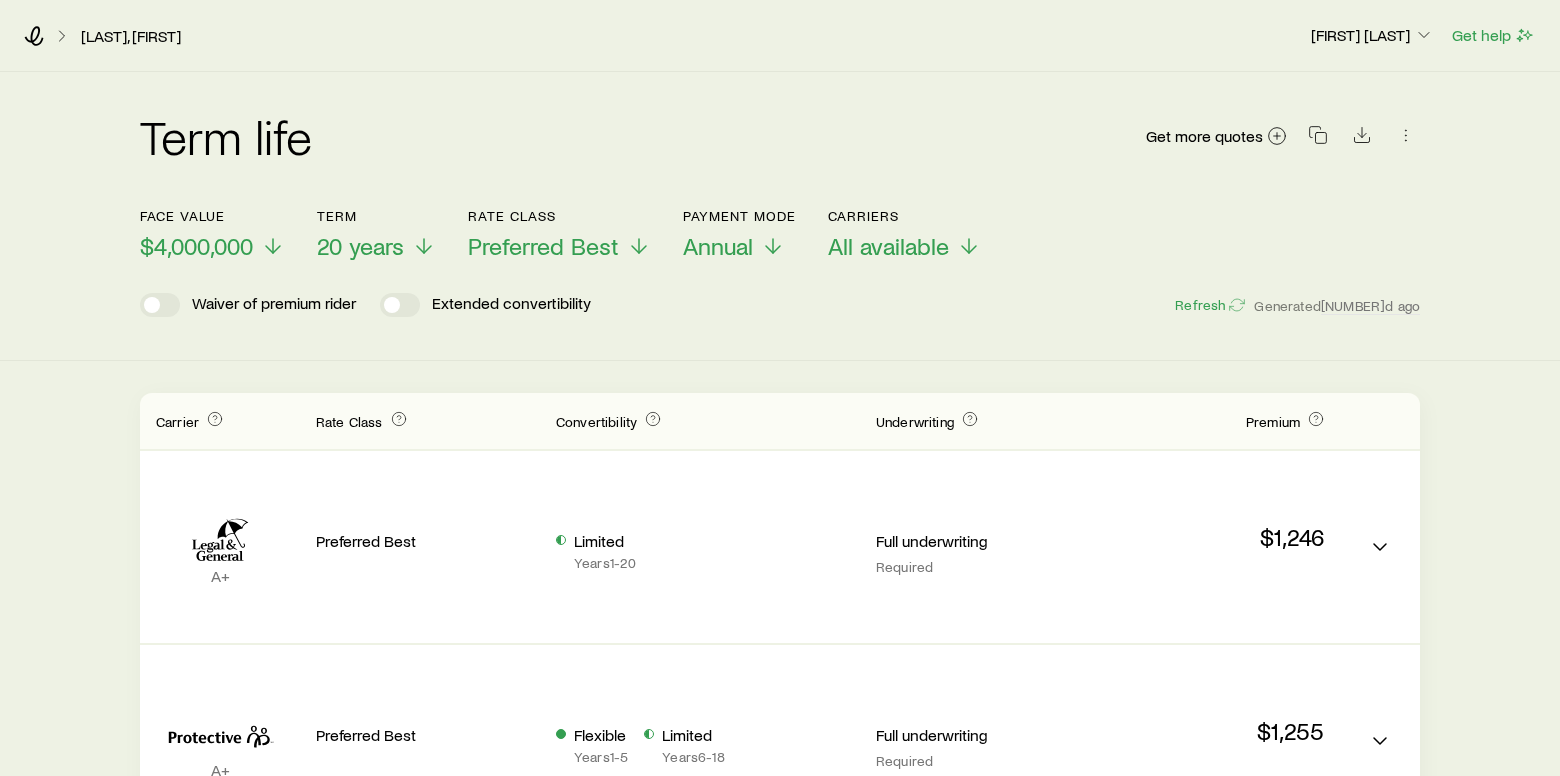 scroll, scrollTop: 0, scrollLeft: 0, axis: both 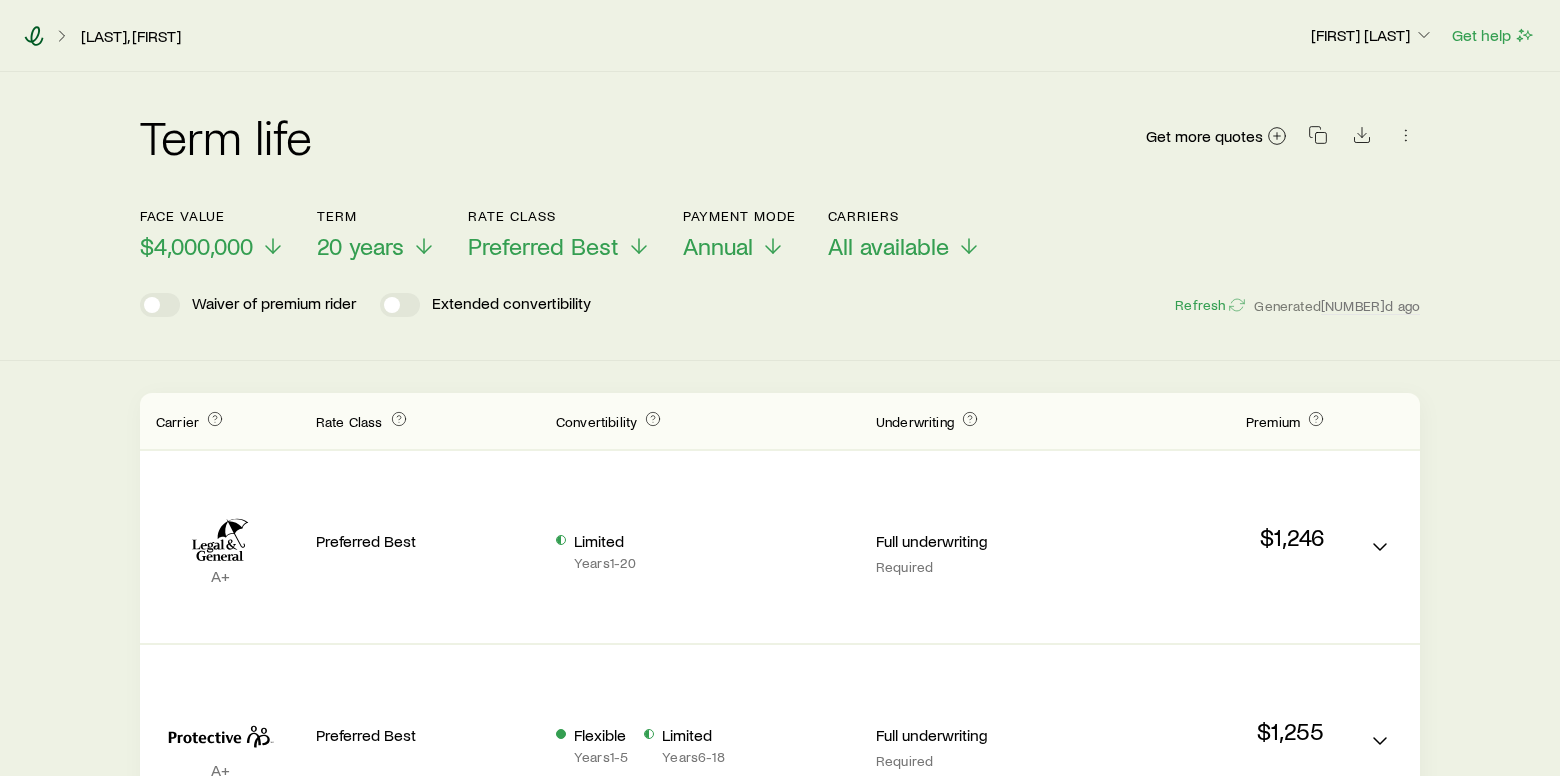 click 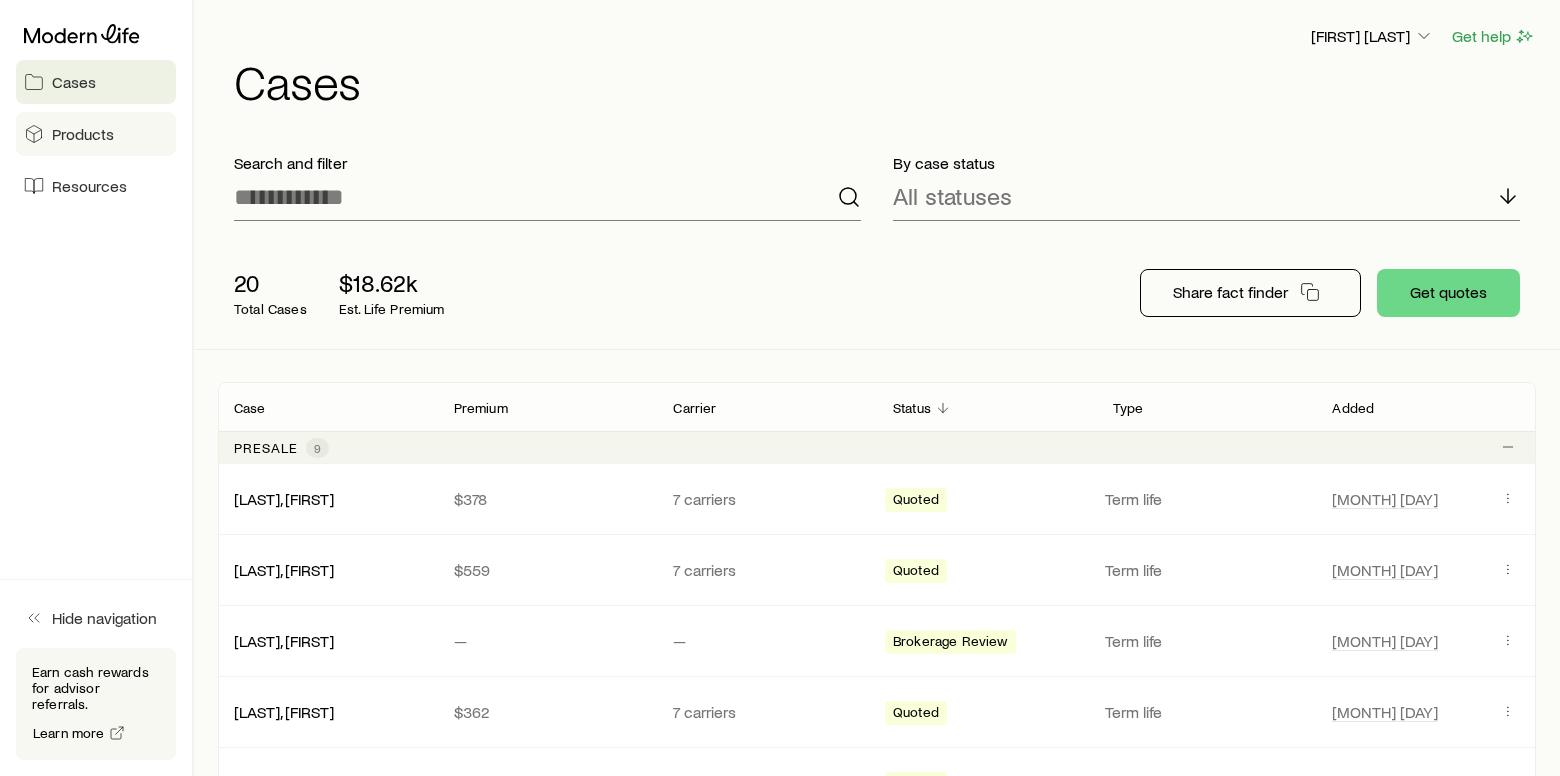 click on "Products" at bounding box center [96, 134] 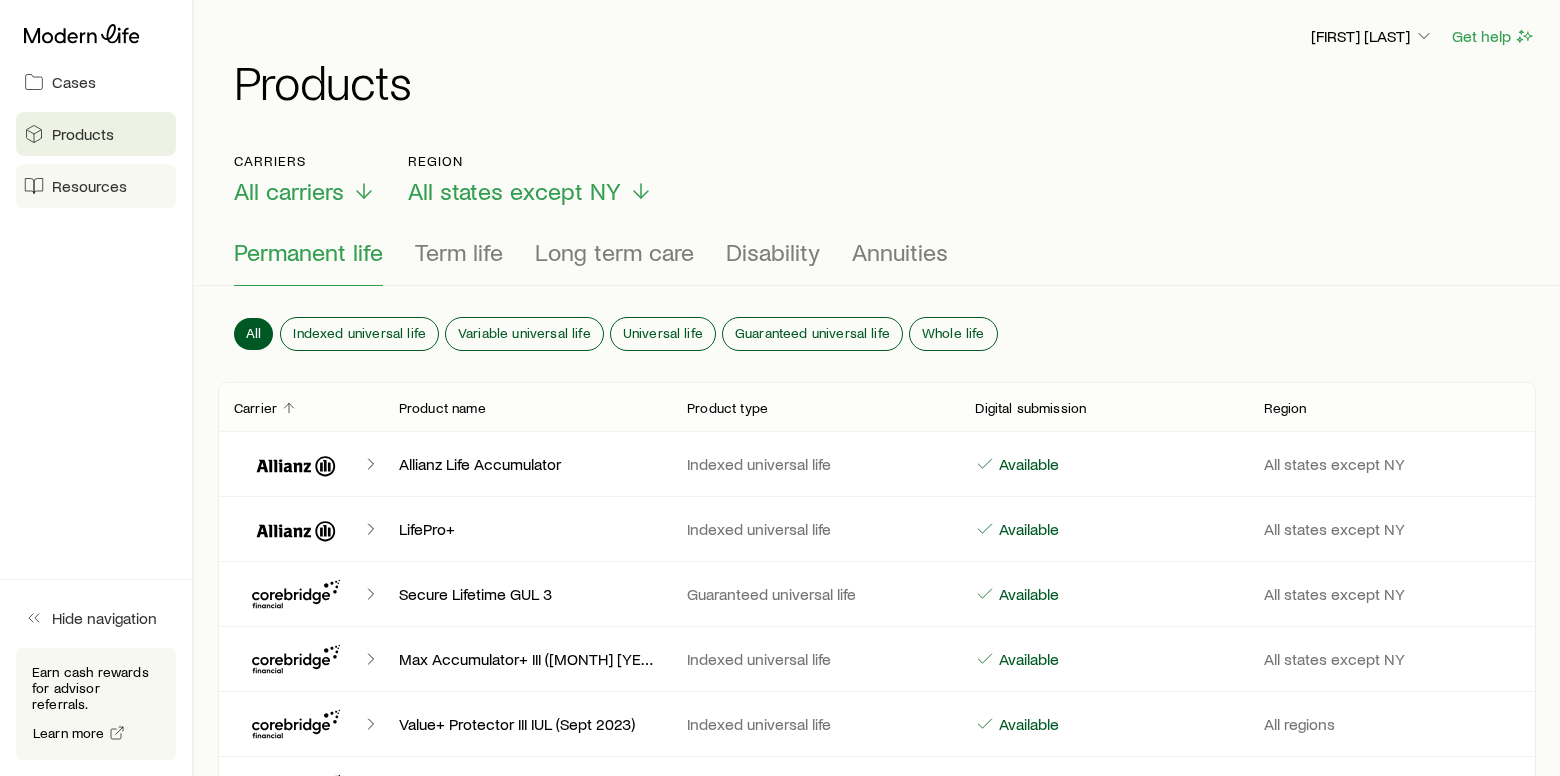 click on "Resources" at bounding box center [89, 186] 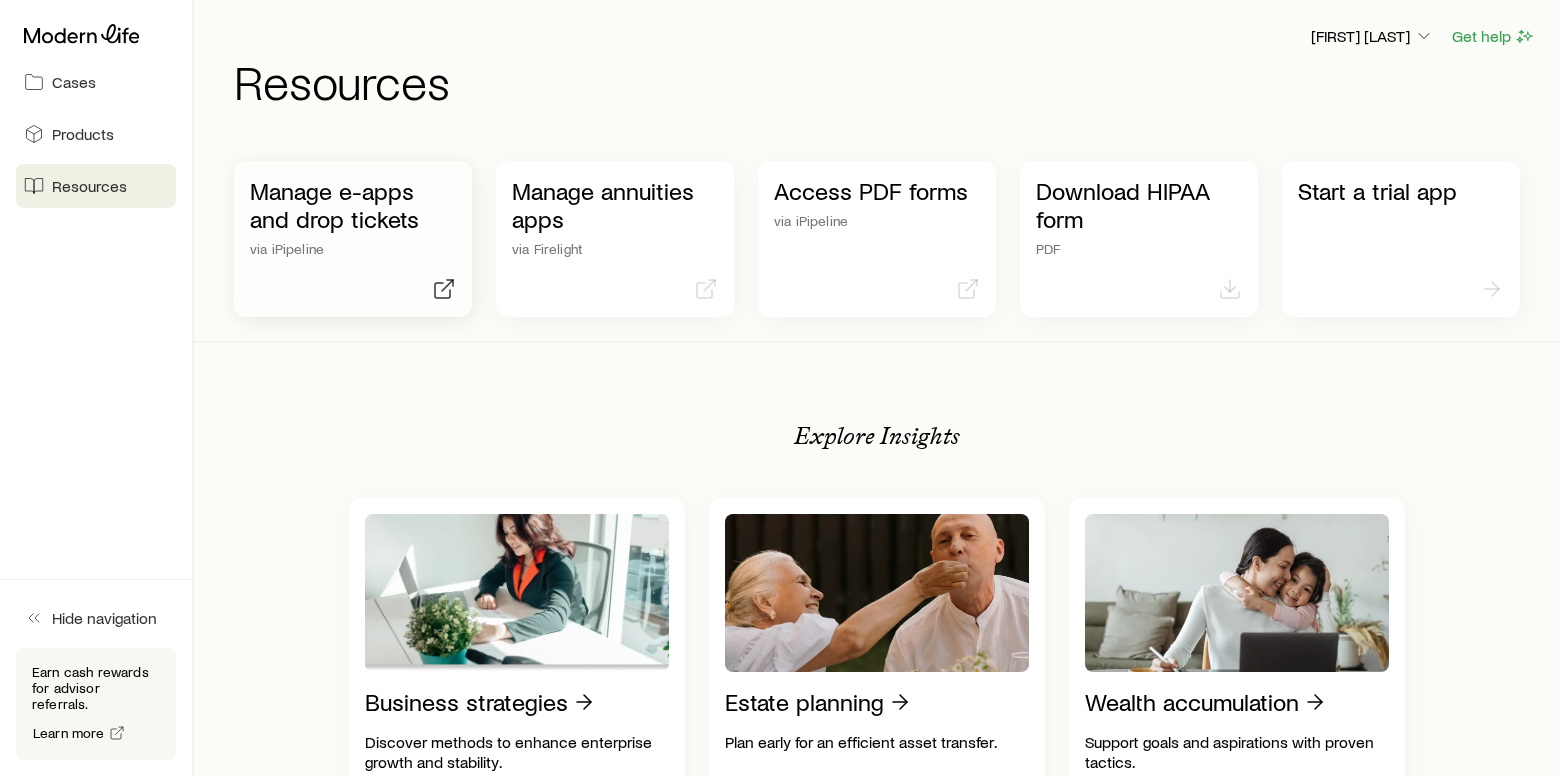 click on "Manage e-apps and drop tickets via iPipeline" at bounding box center (353, 217) 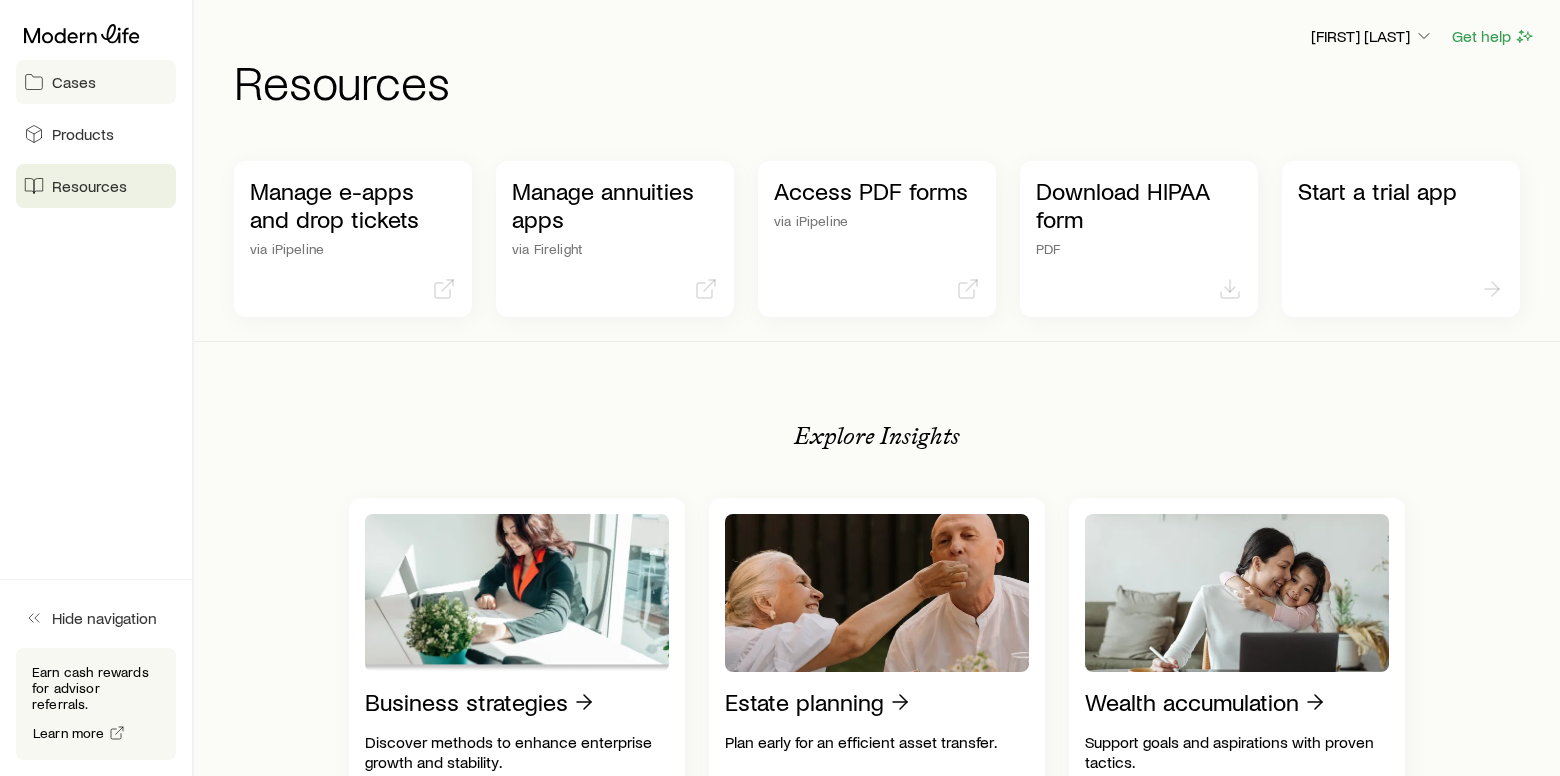 click on "Cases" at bounding box center [96, 82] 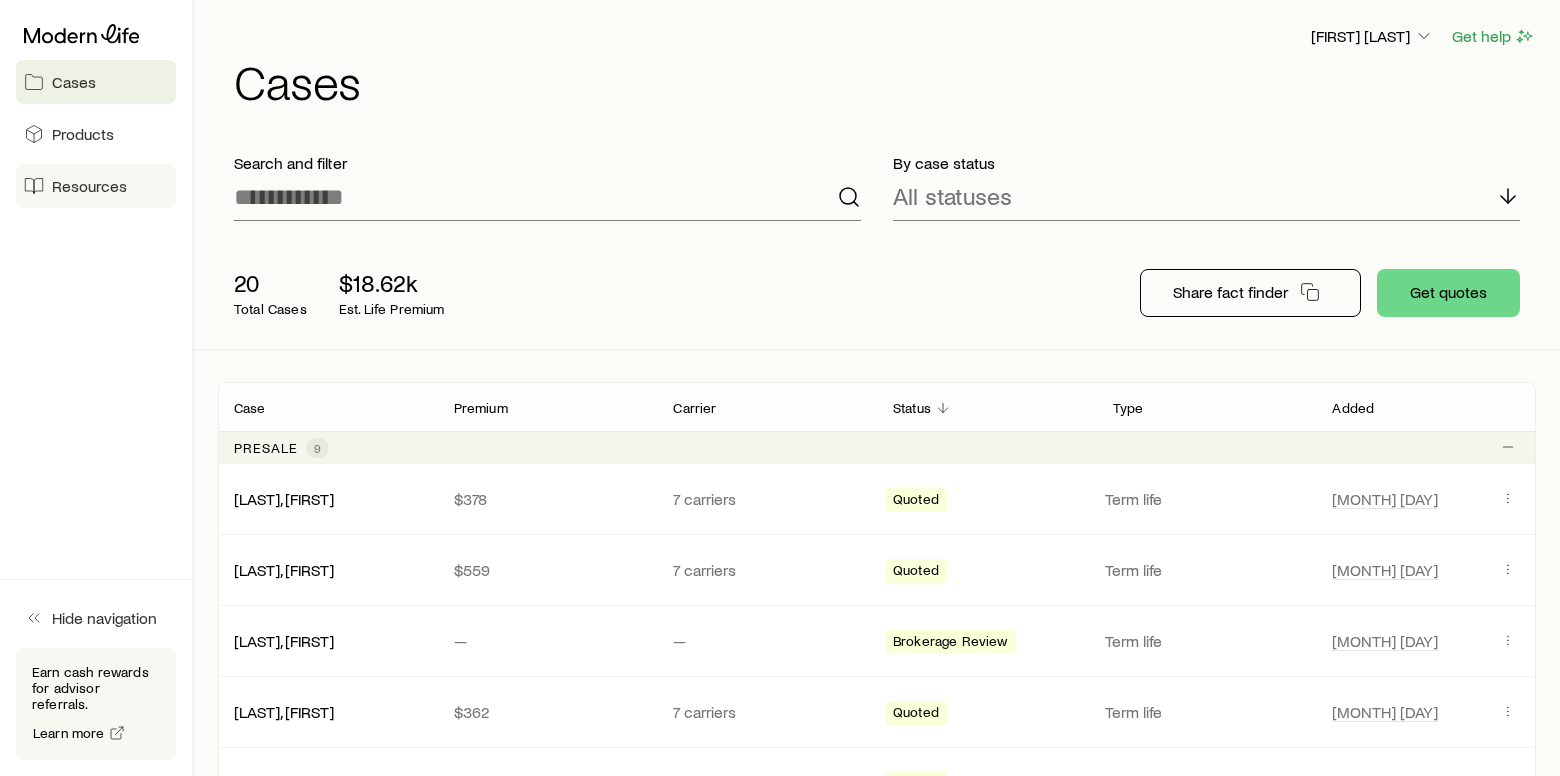 click on "Resources" at bounding box center (89, 186) 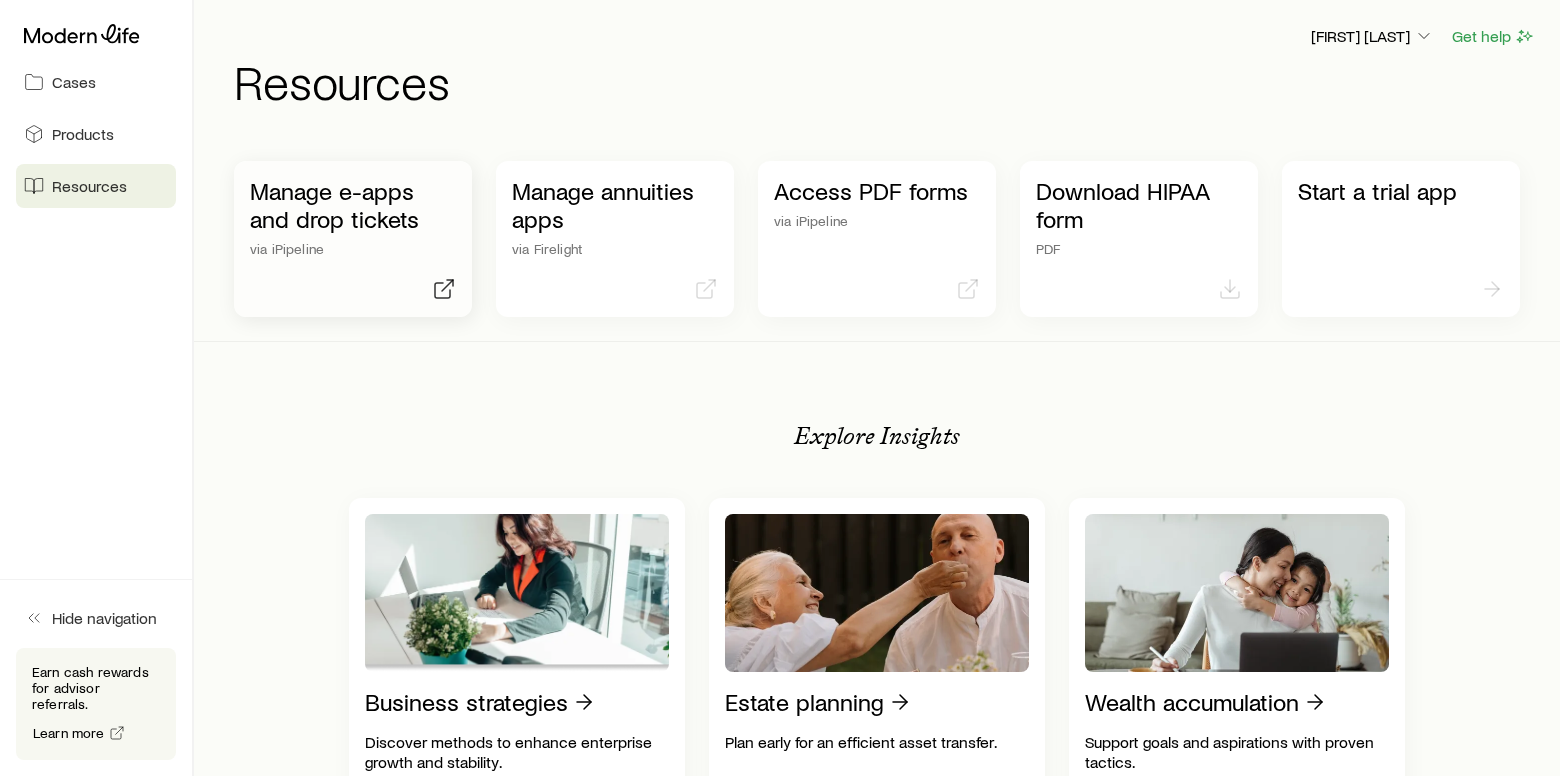 click on "Manage e-apps and drop tickets" at bounding box center (353, 205) 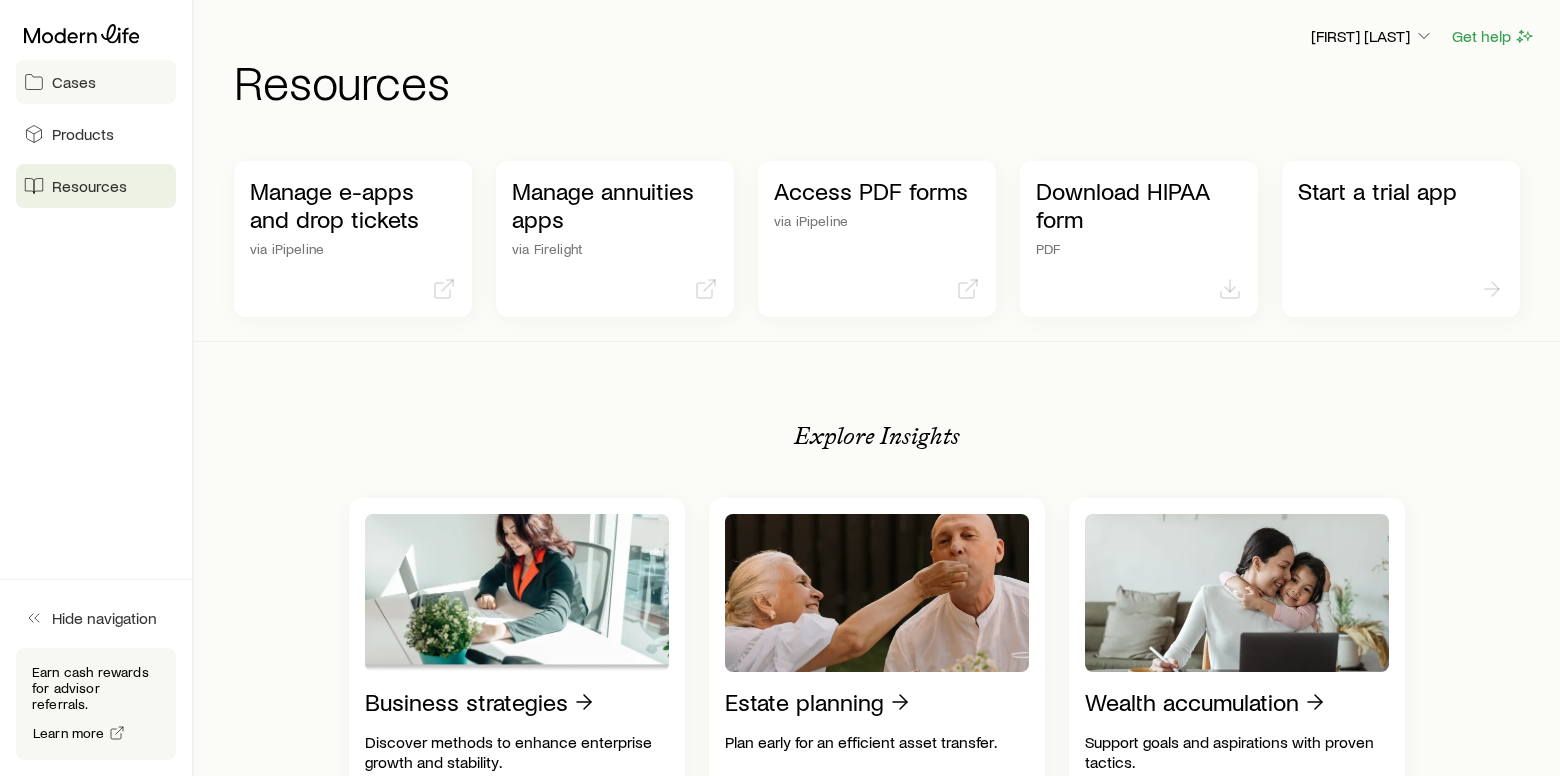 click on "Cases" at bounding box center [74, 82] 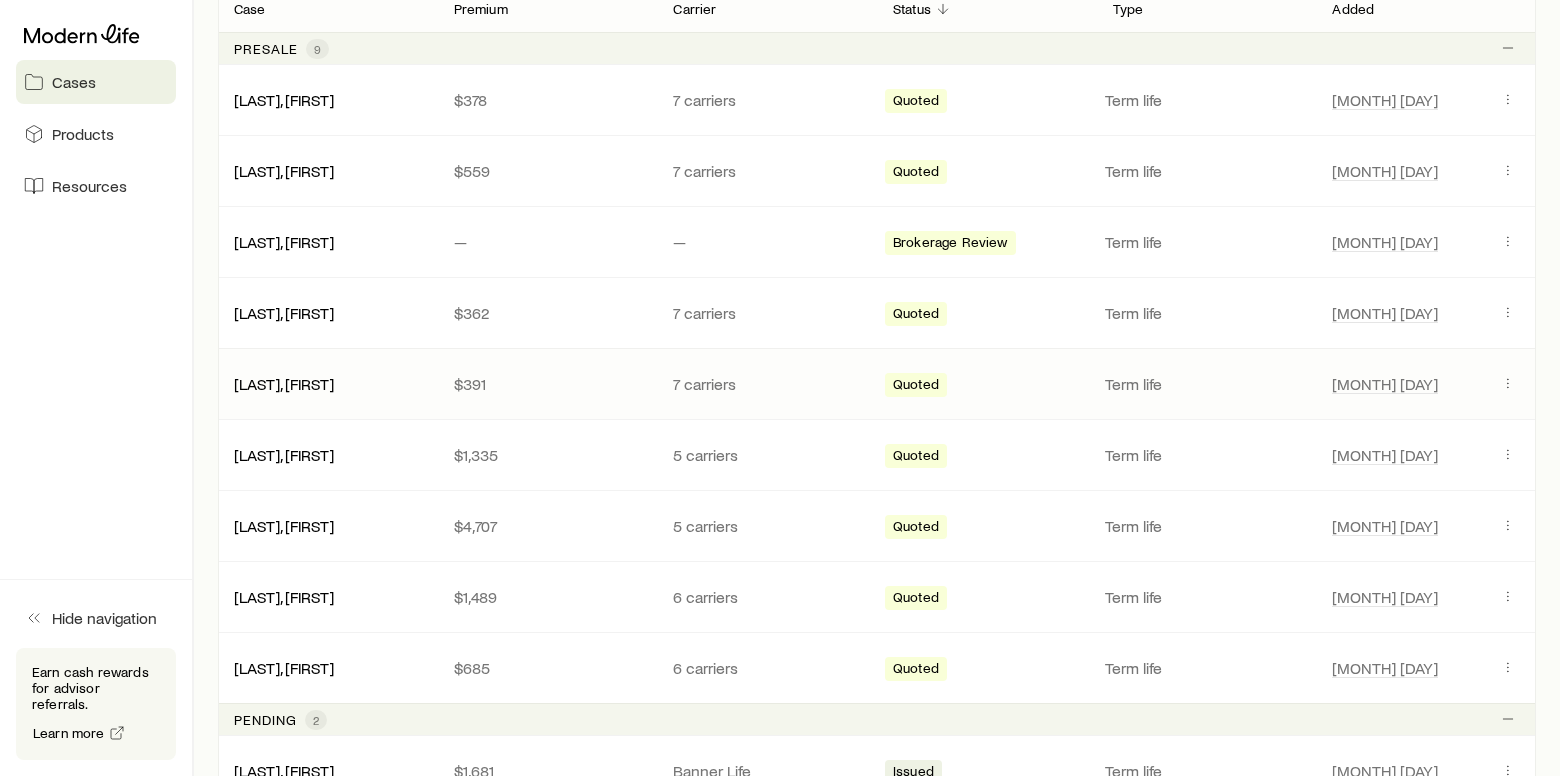 scroll, scrollTop: 399, scrollLeft: 0, axis: vertical 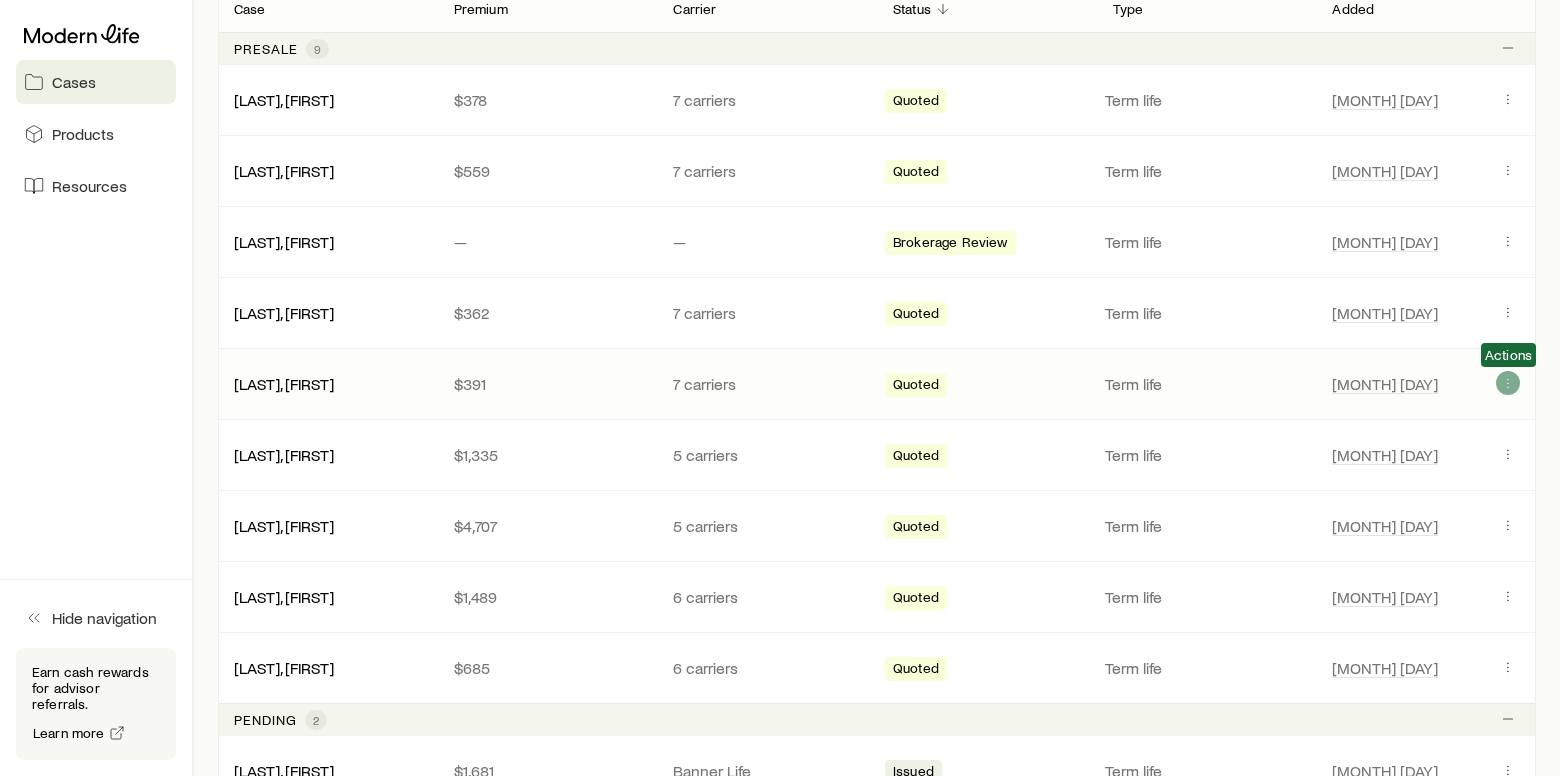 click 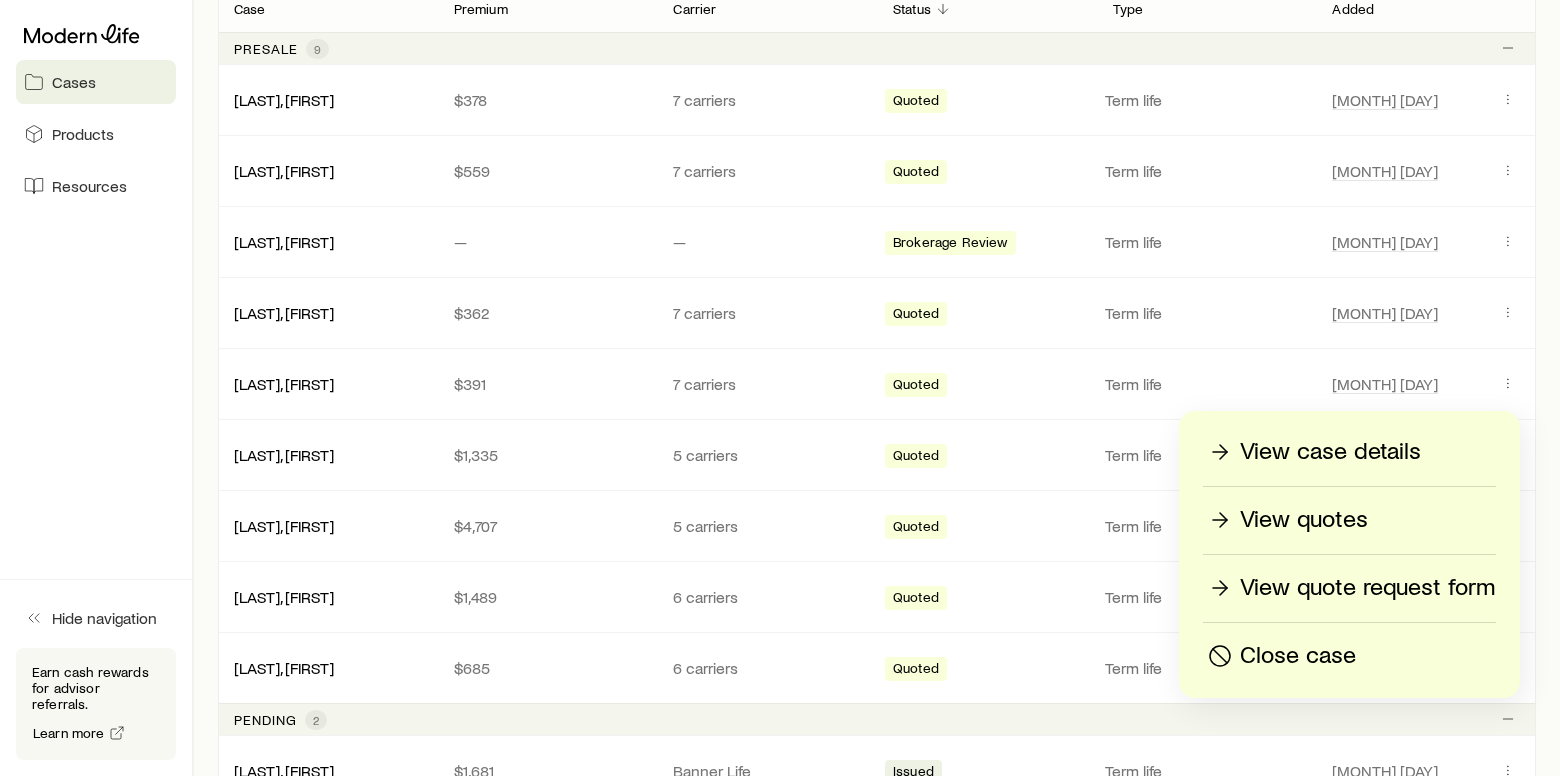 click on "View quotes" at bounding box center (1304, 520) 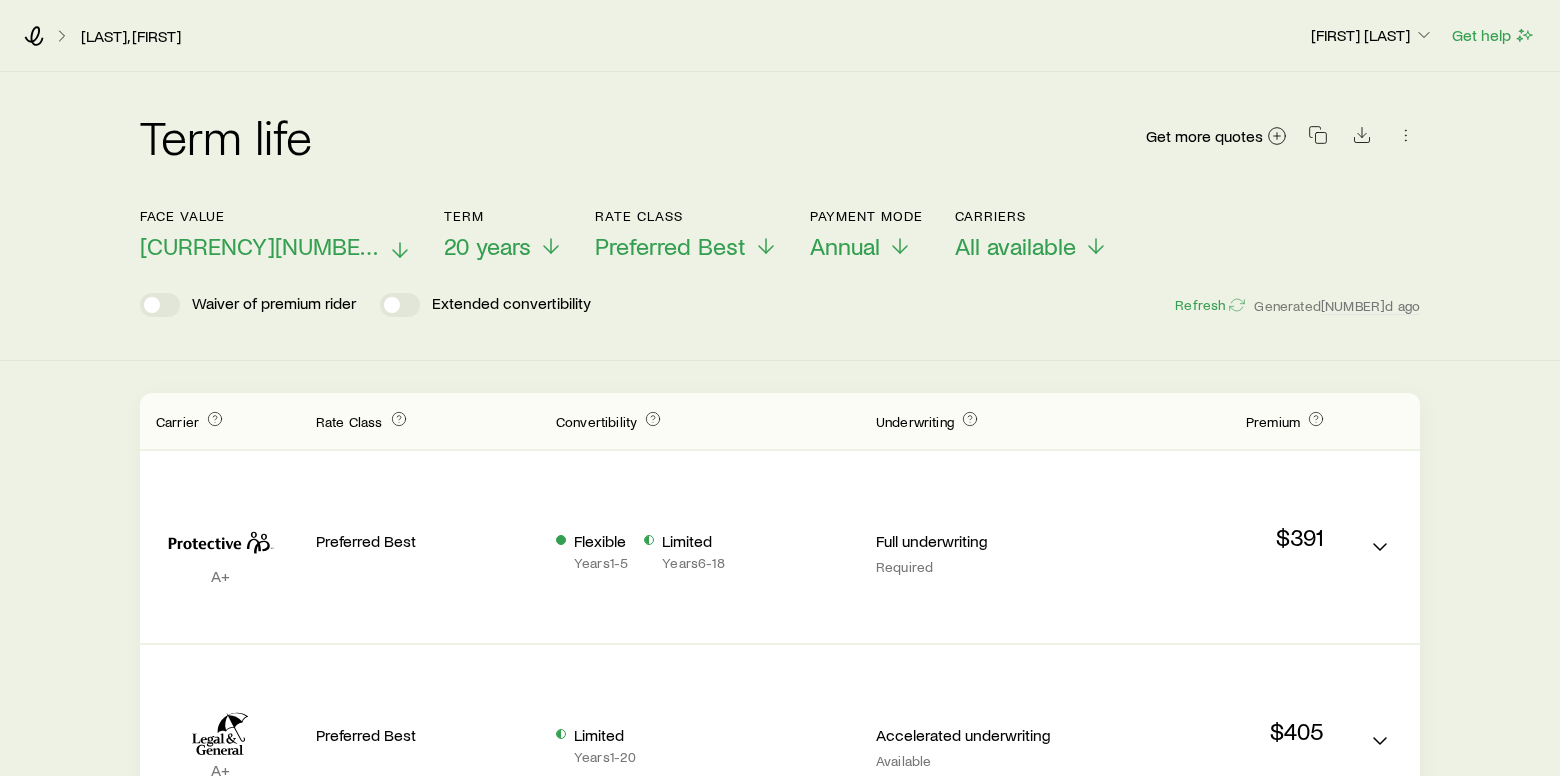 click on "[CURRENCY][NUMBER]" at bounding box center [276, 246] 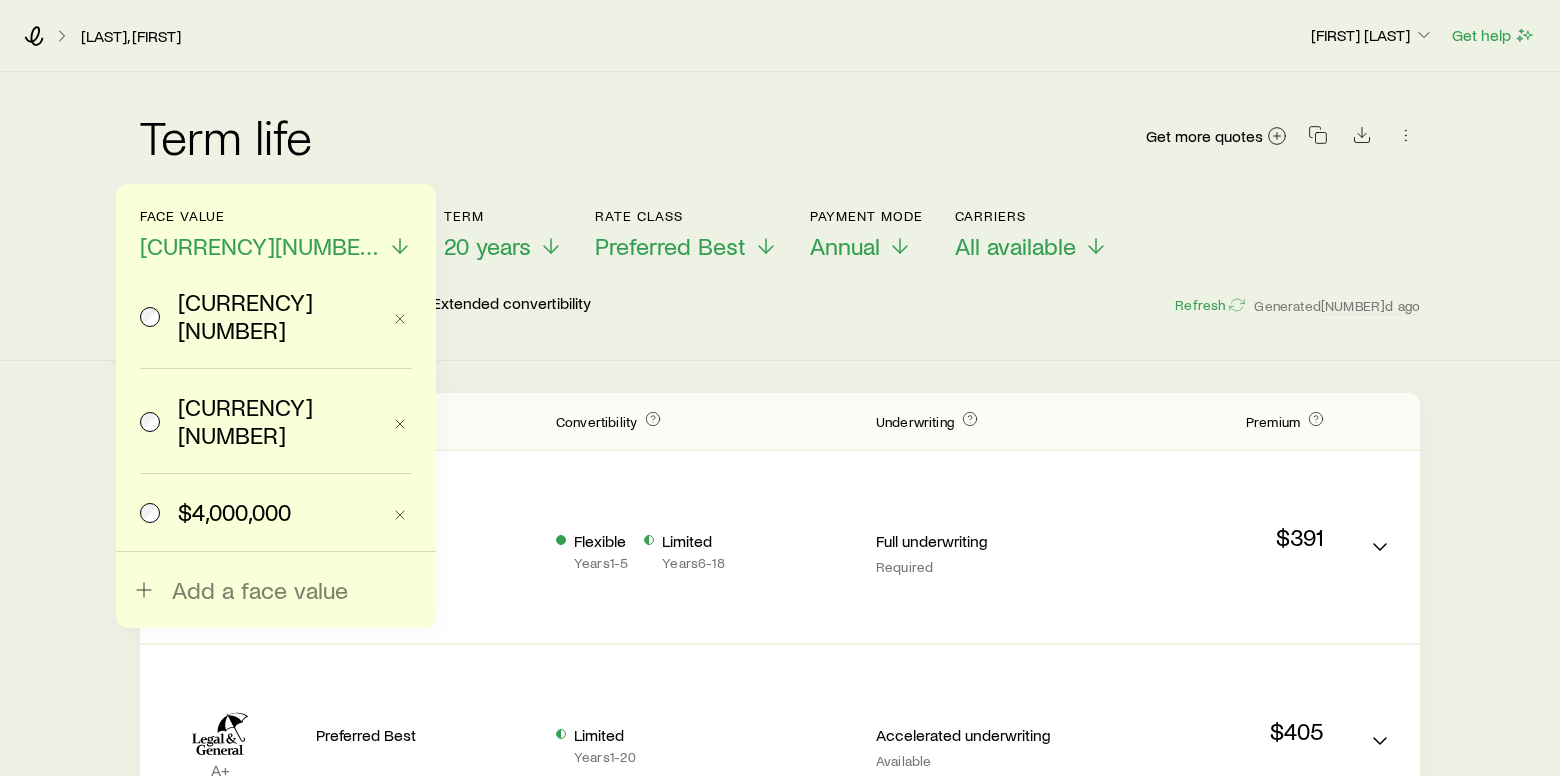 click on "[CURRENCY][NUMBER]" at bounding box center [260, 512] 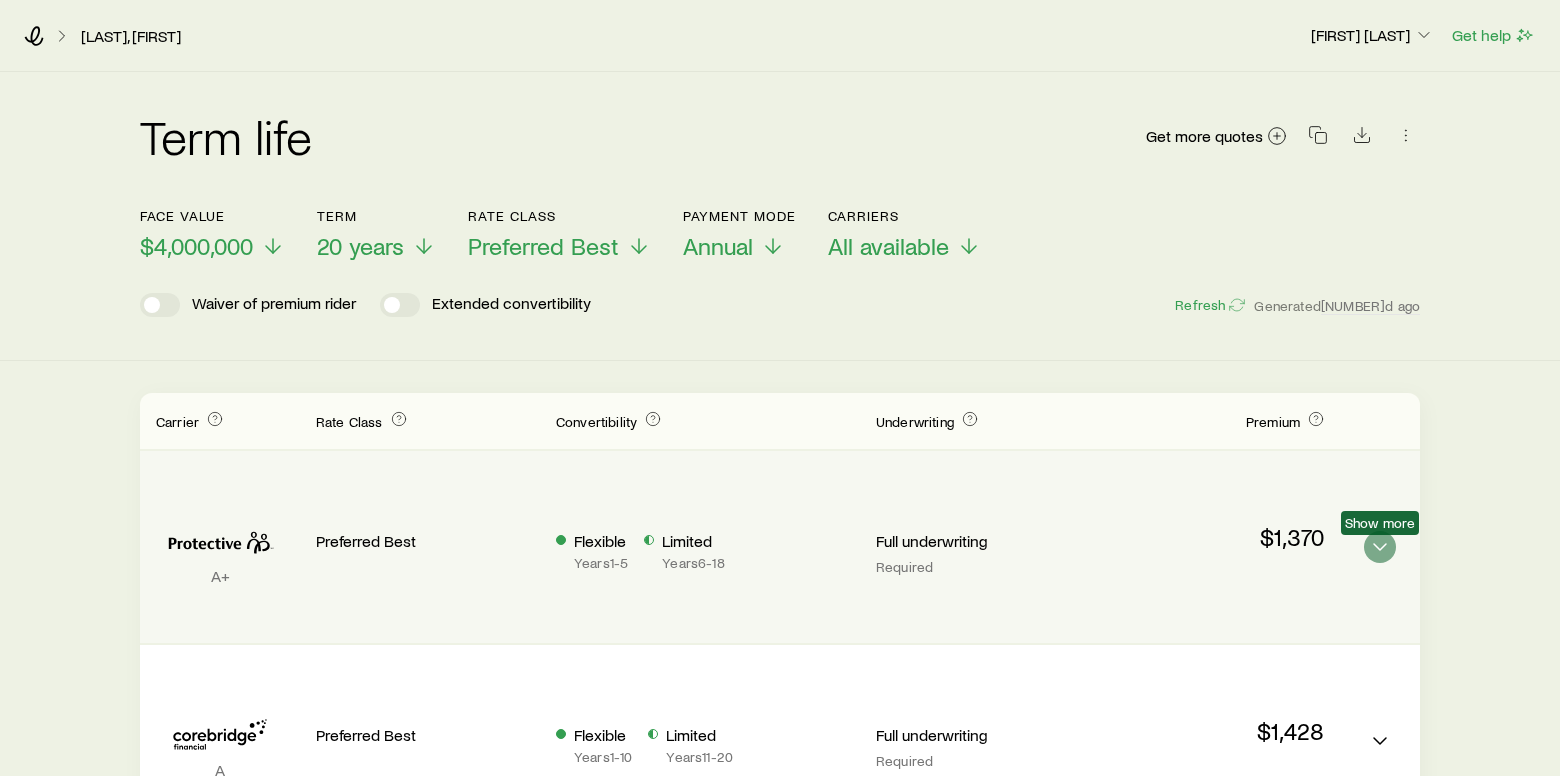 click 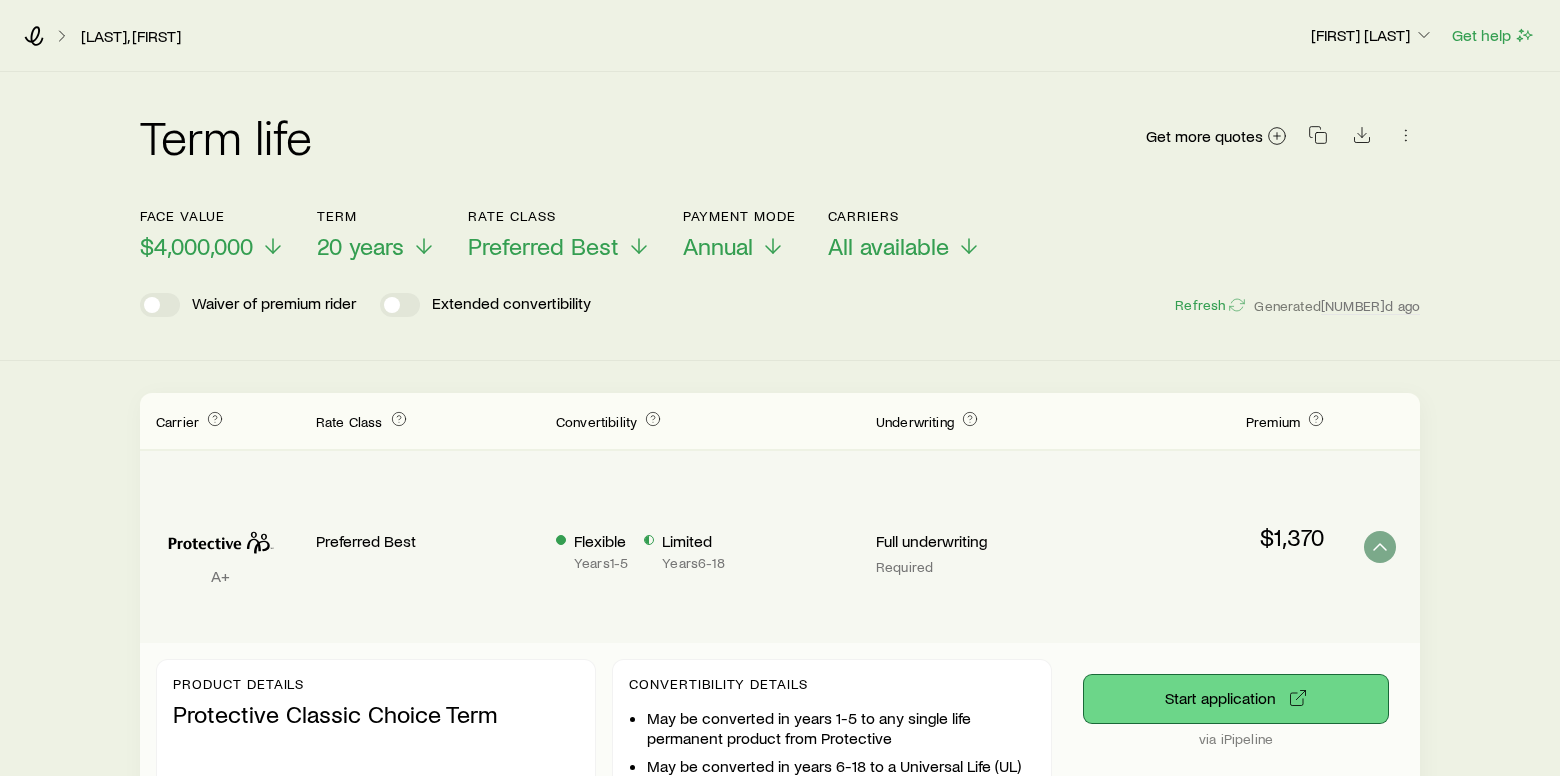 click on "Start application" at bounding box center (1236, 699) 